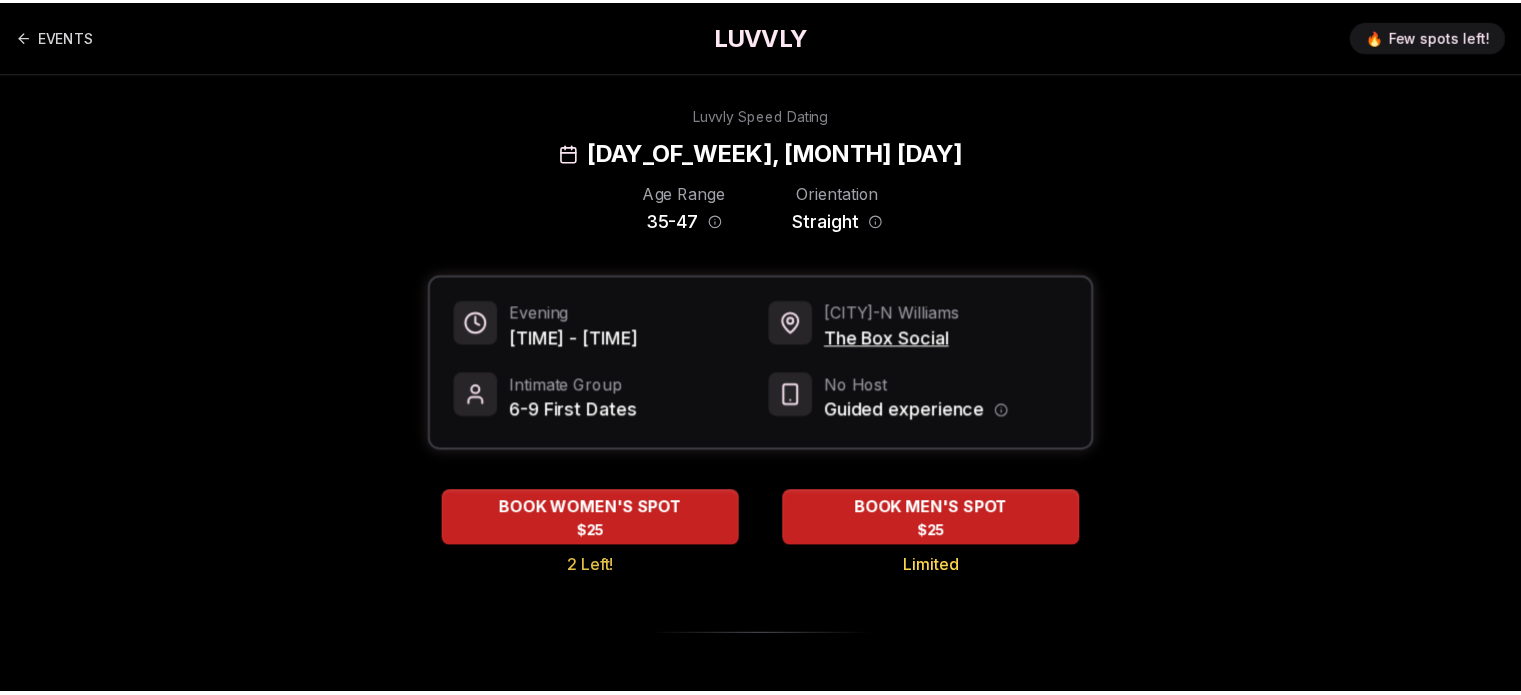 scroll, scrollTop: 0, scrollLeft: 0, axis: both 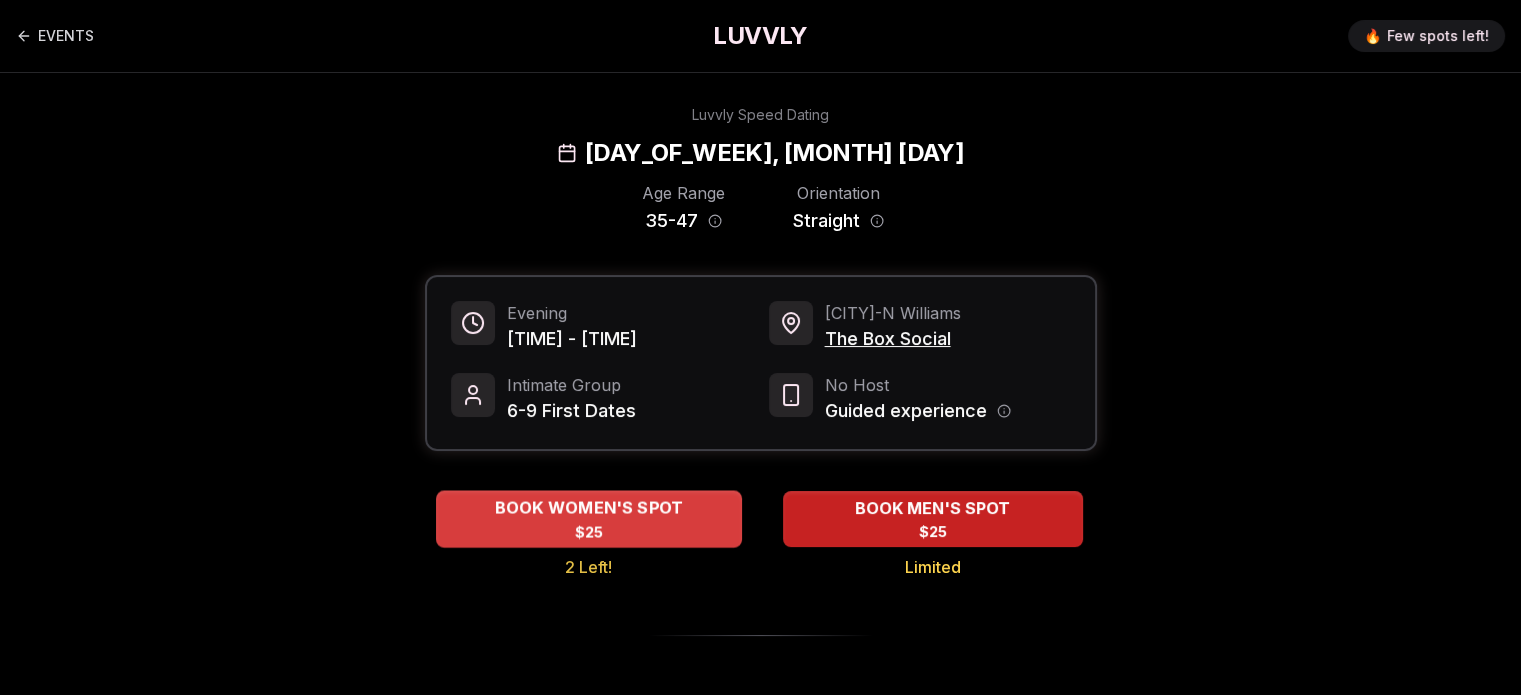 click on "BOOK WOMEN'S SPOT" at bounding box center [588, 508] 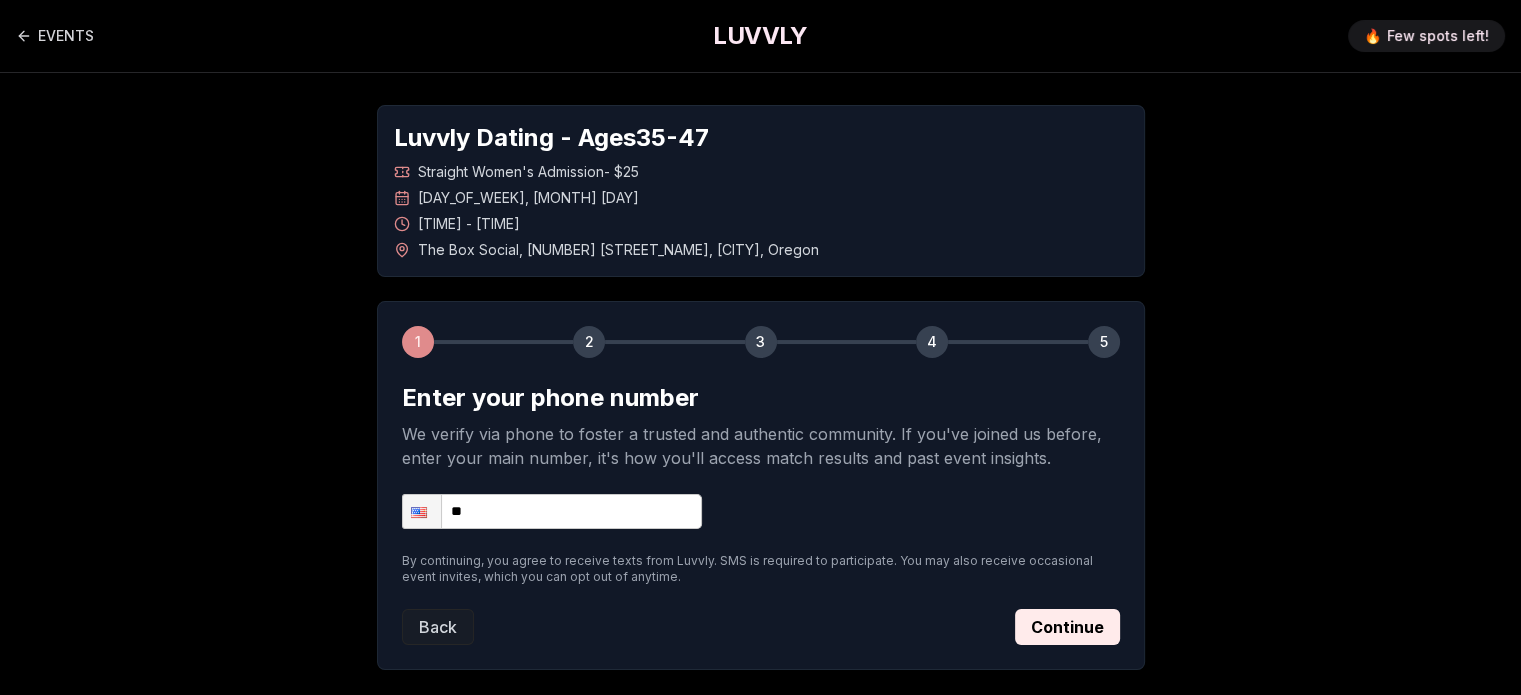 click on "**" at bounding box center (552, 511) 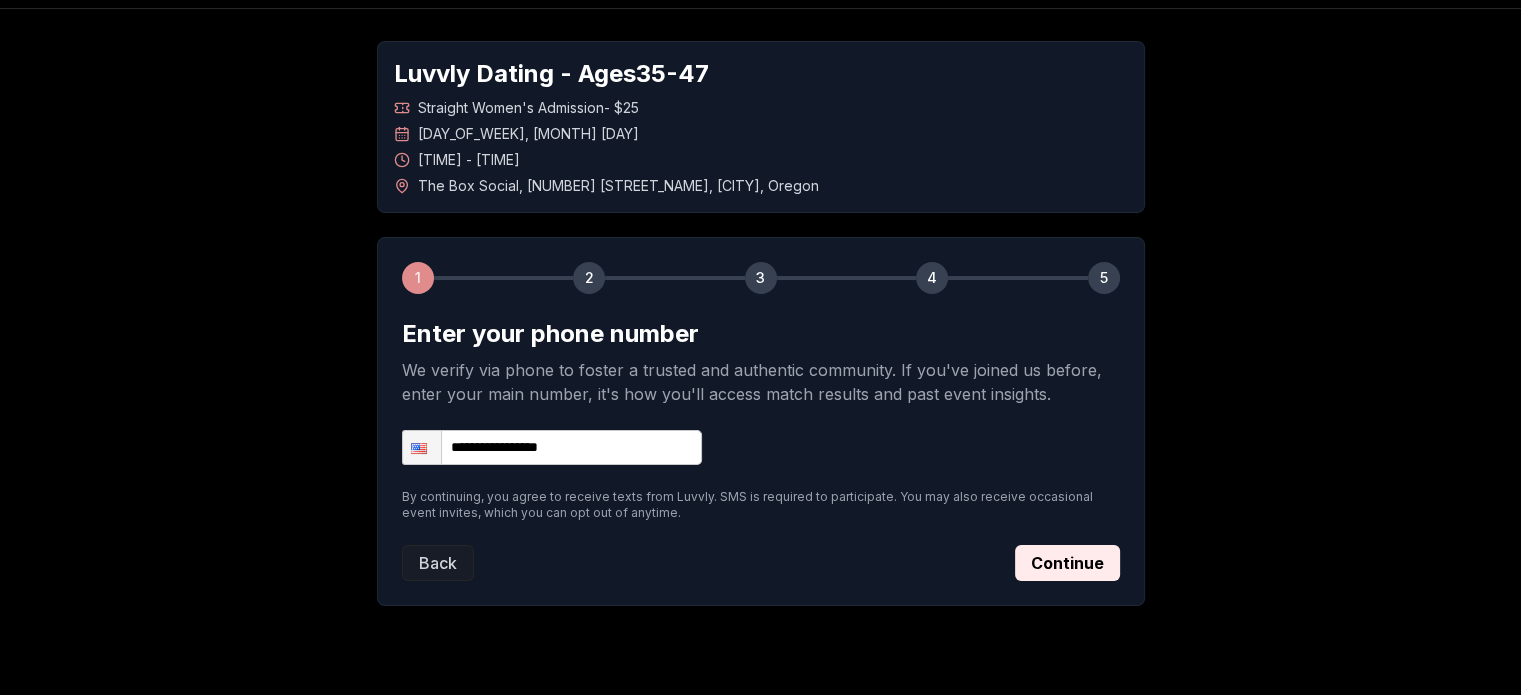 scroll, scrollTop: 105, scrollLeft: 0, axis: vertical 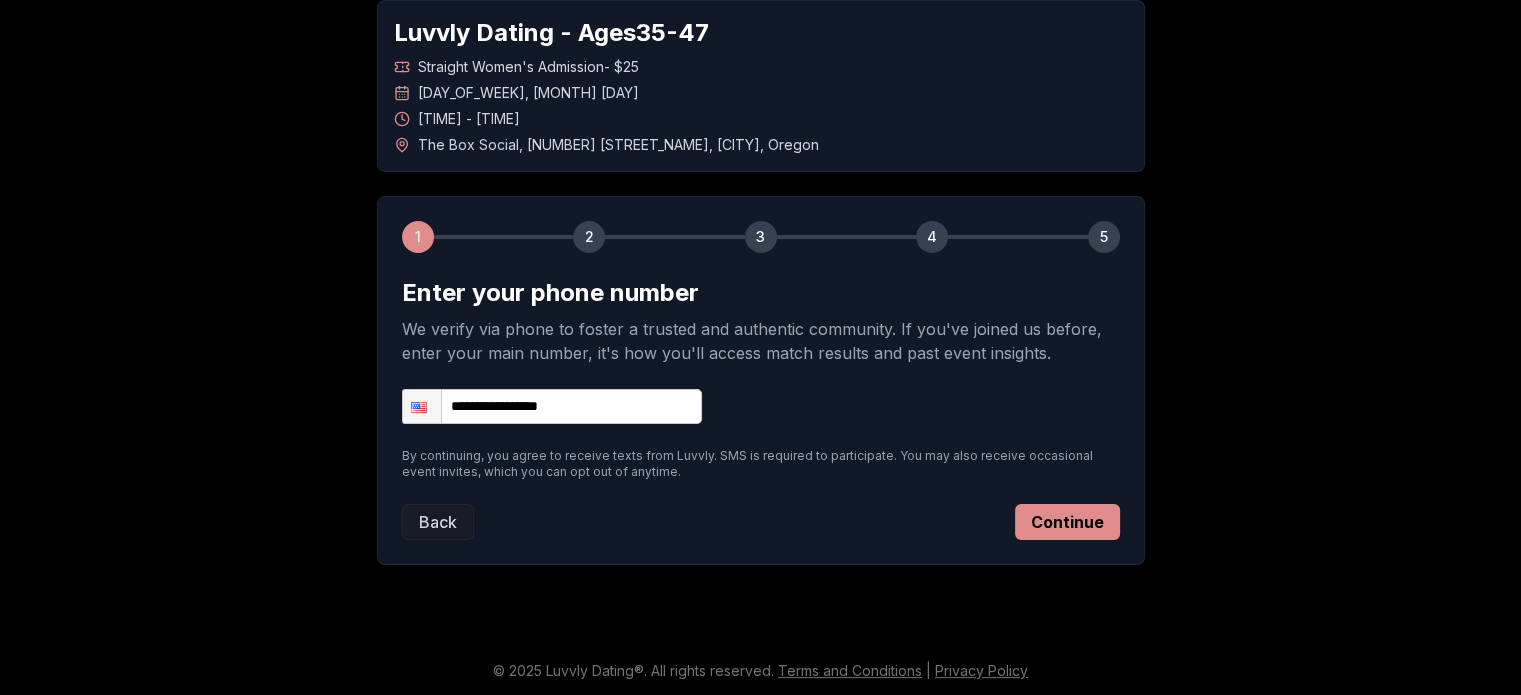click on "Continue" at bounding box center (1067, 522) 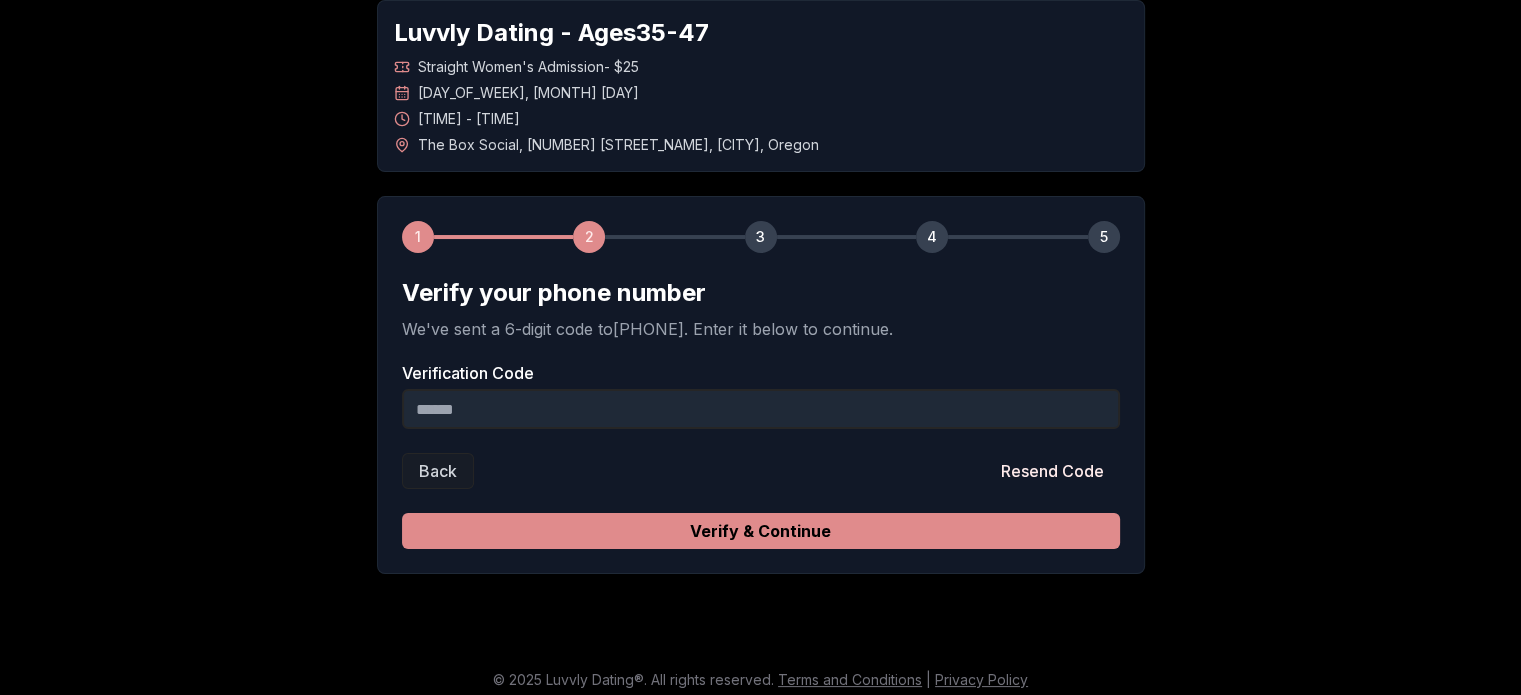 click on "Verify & Continue" at bounding box center (761, 531) 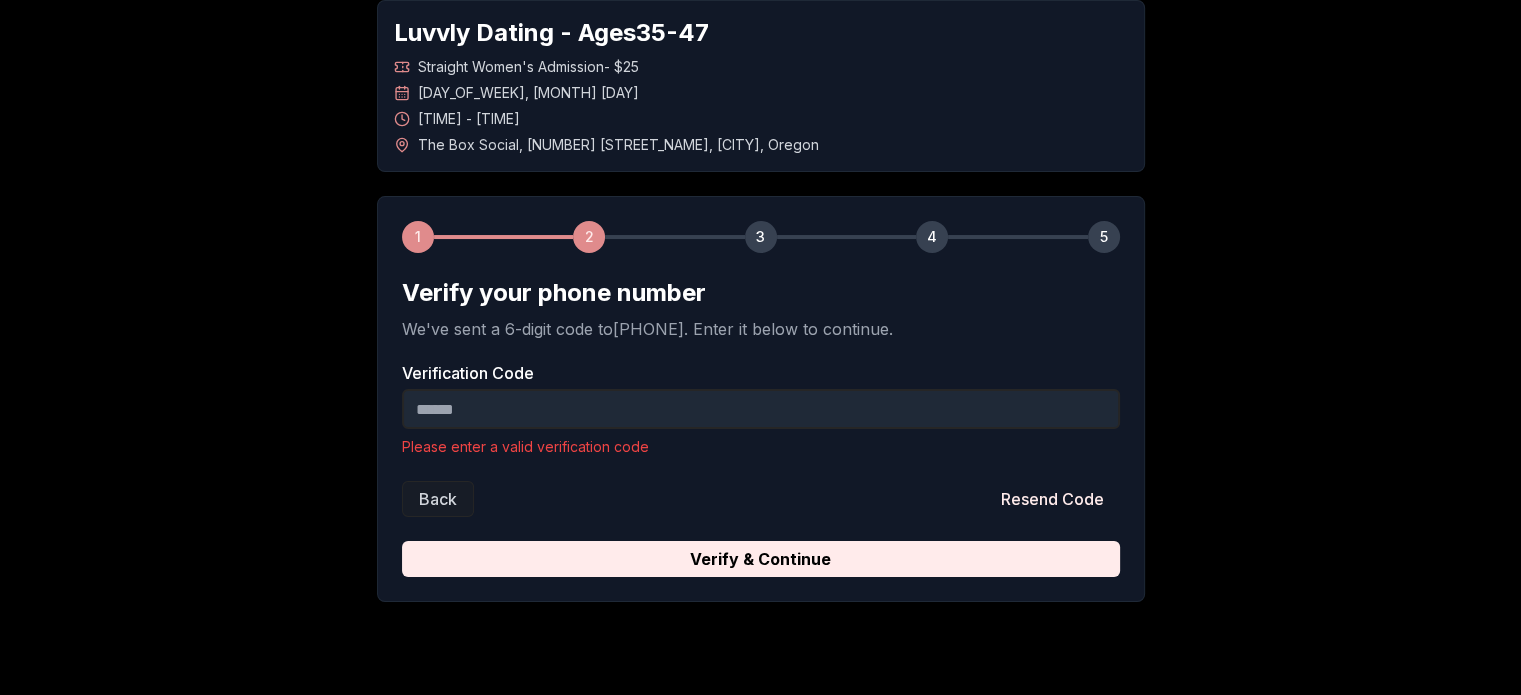 click on "Back Resend Code" at bounding box center (761, 499) 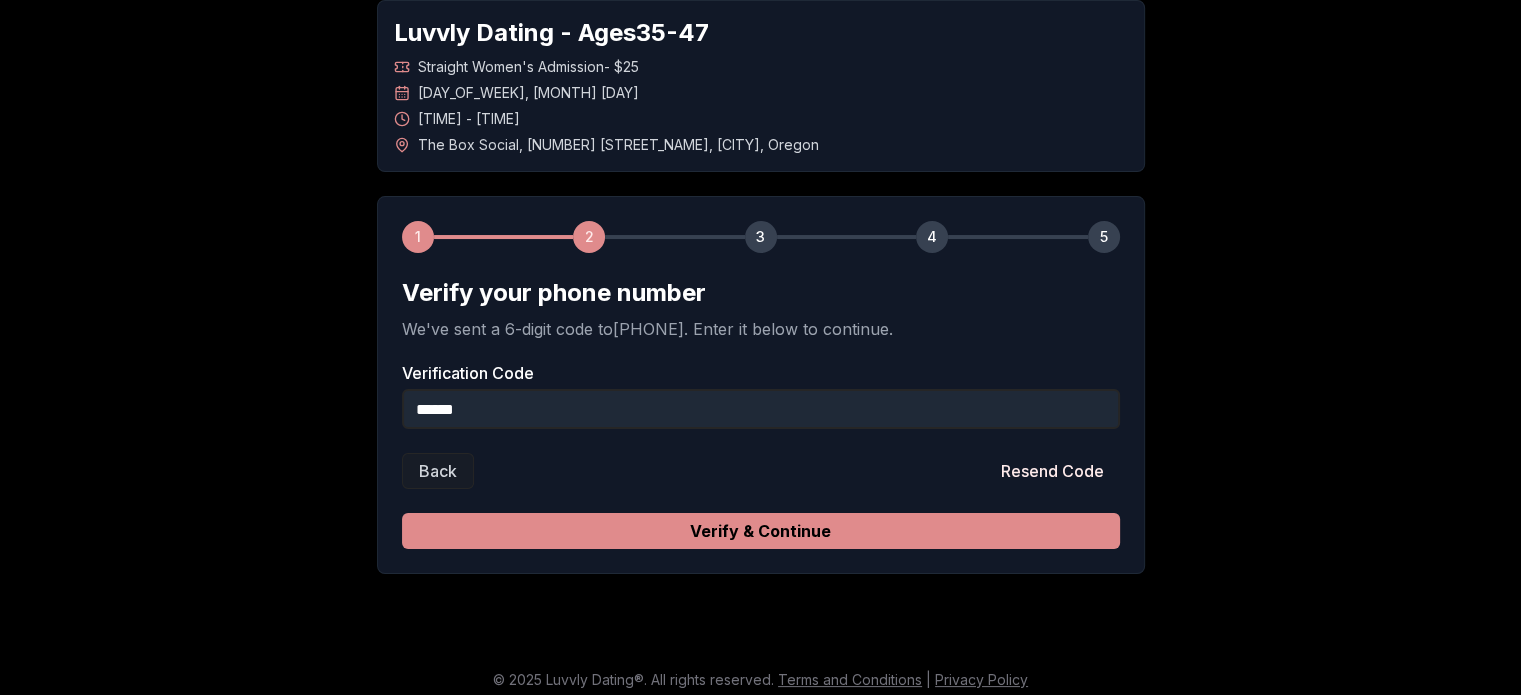 type on "******" 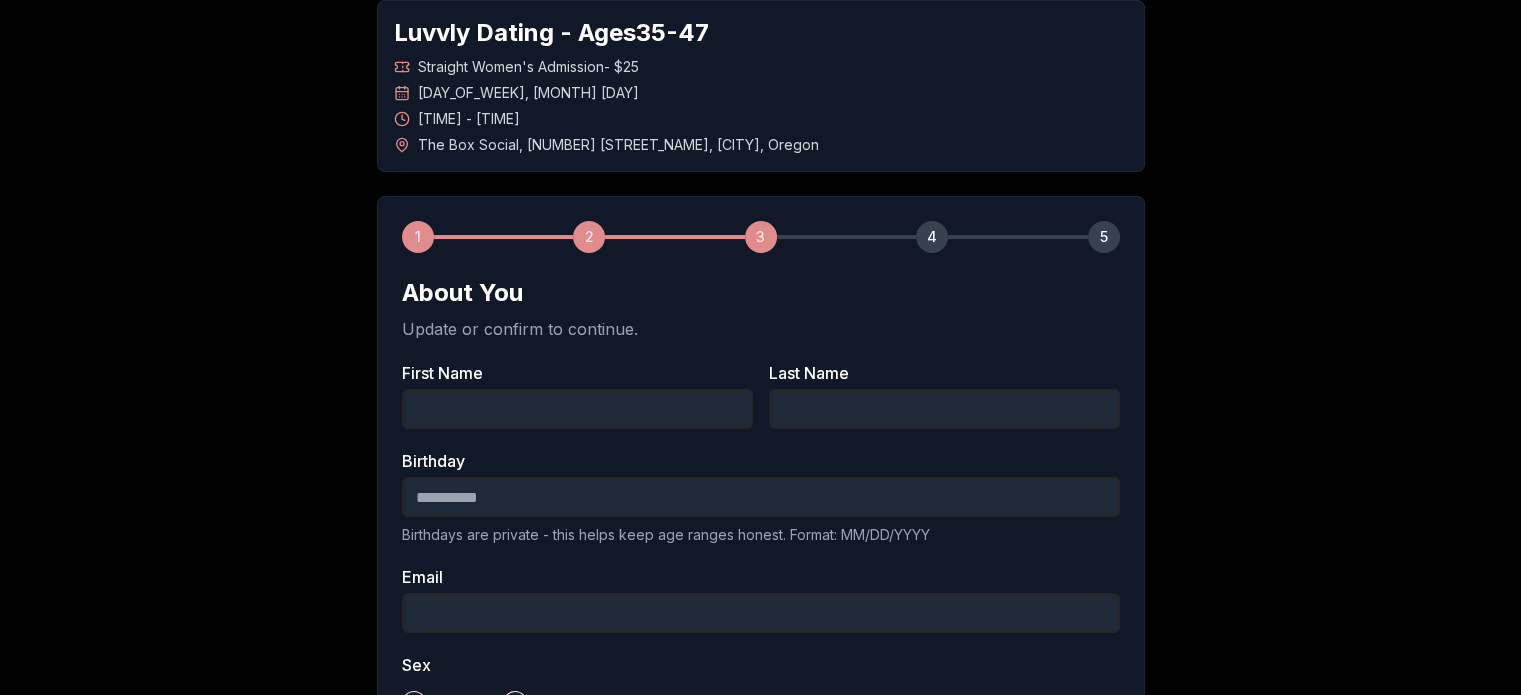 scroll, scrollTop: 205, scrollLeft: 0, axis: vertical 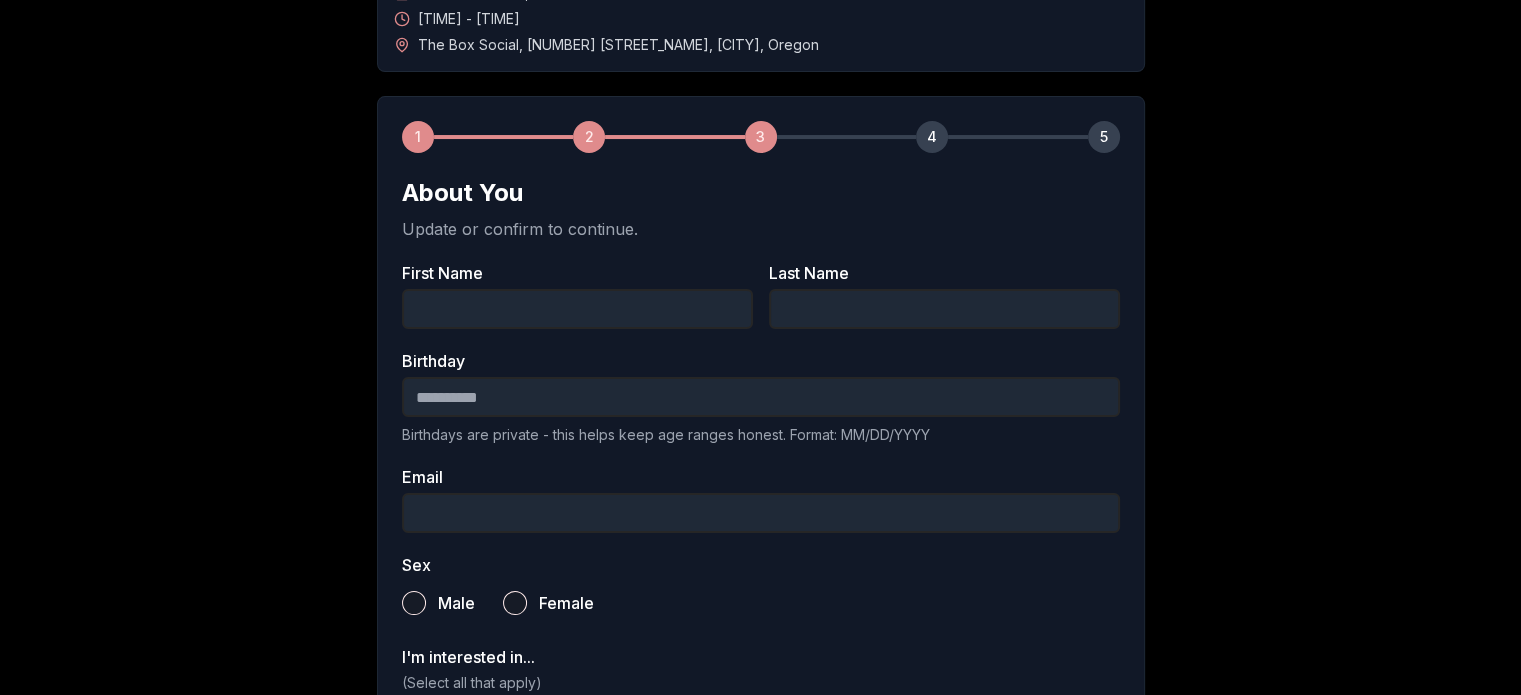 click on "[FIRST] Name" at bounding box center [577, 309] 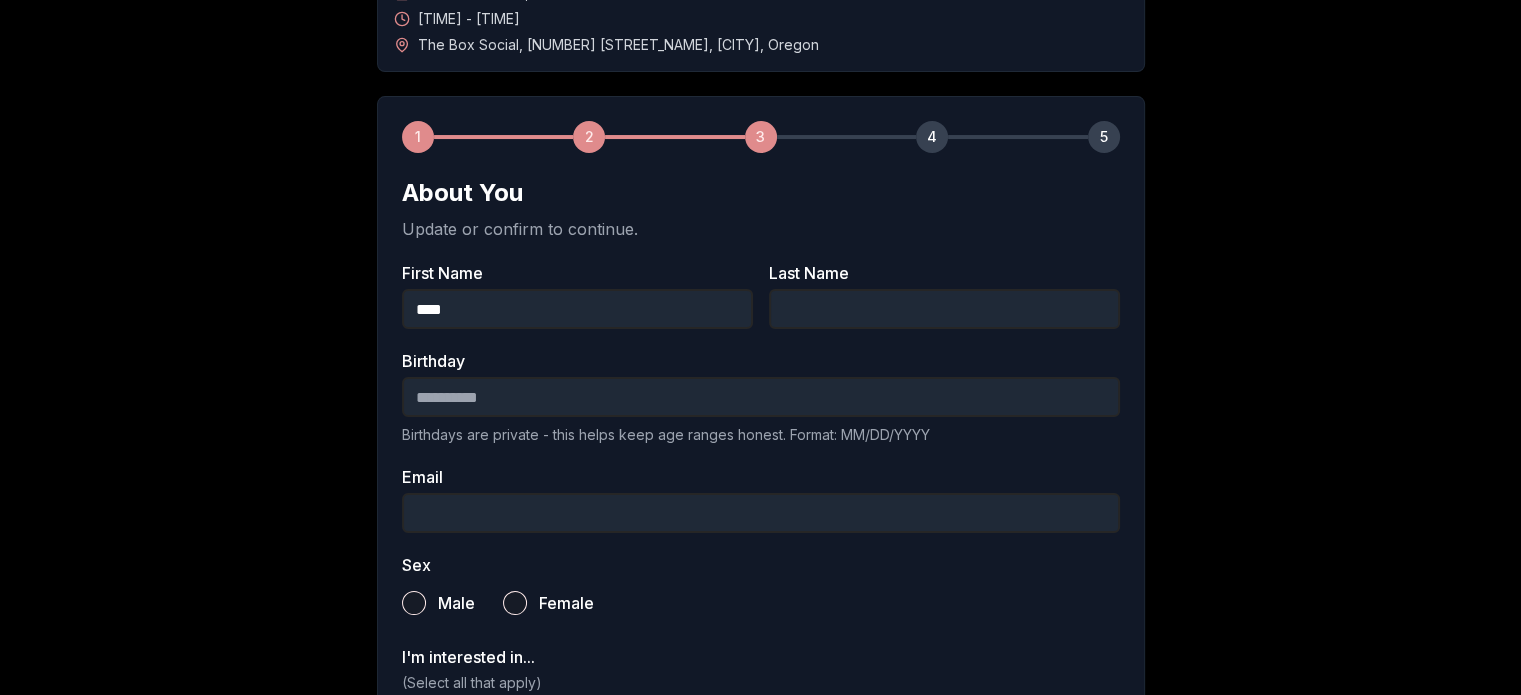 click on "[LAST] Name" at bounding box center (944, 309) 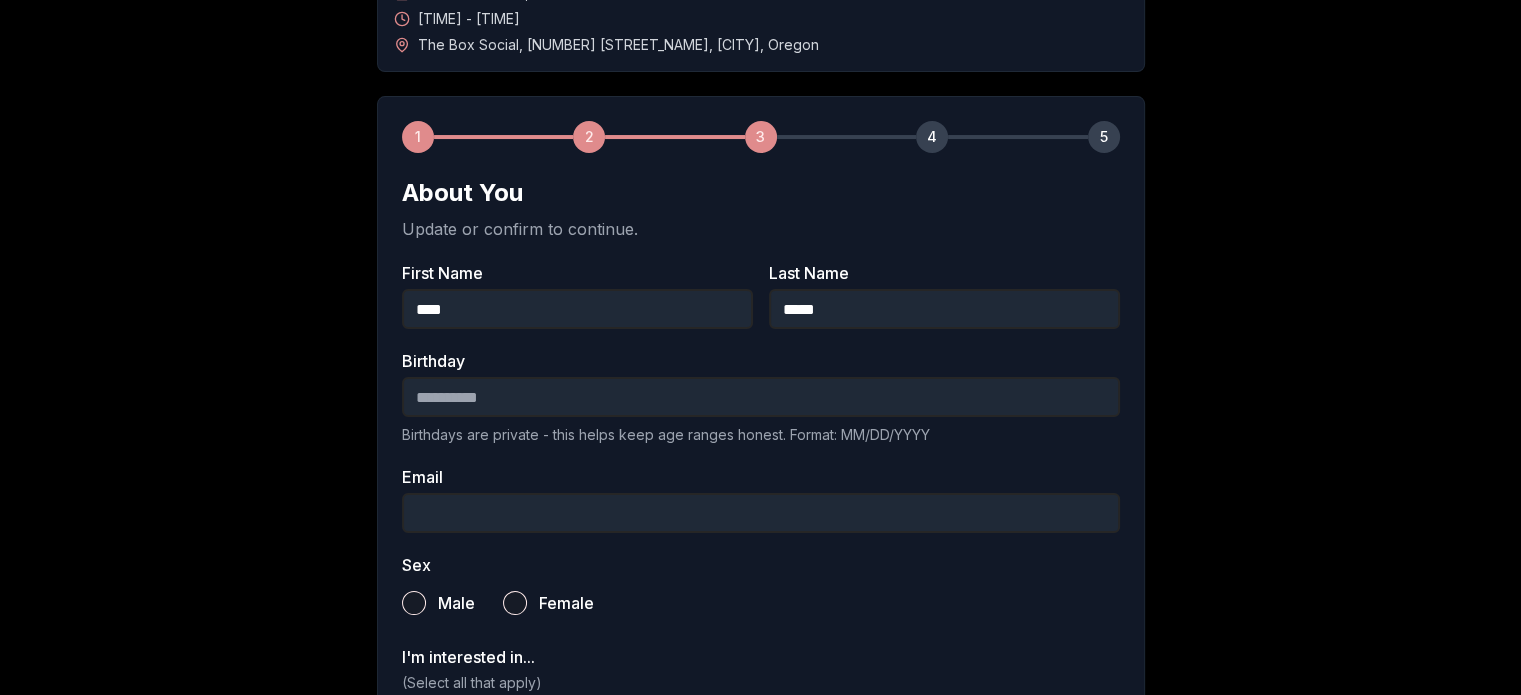 click on "Birthday" at bounding box center (761, 397) 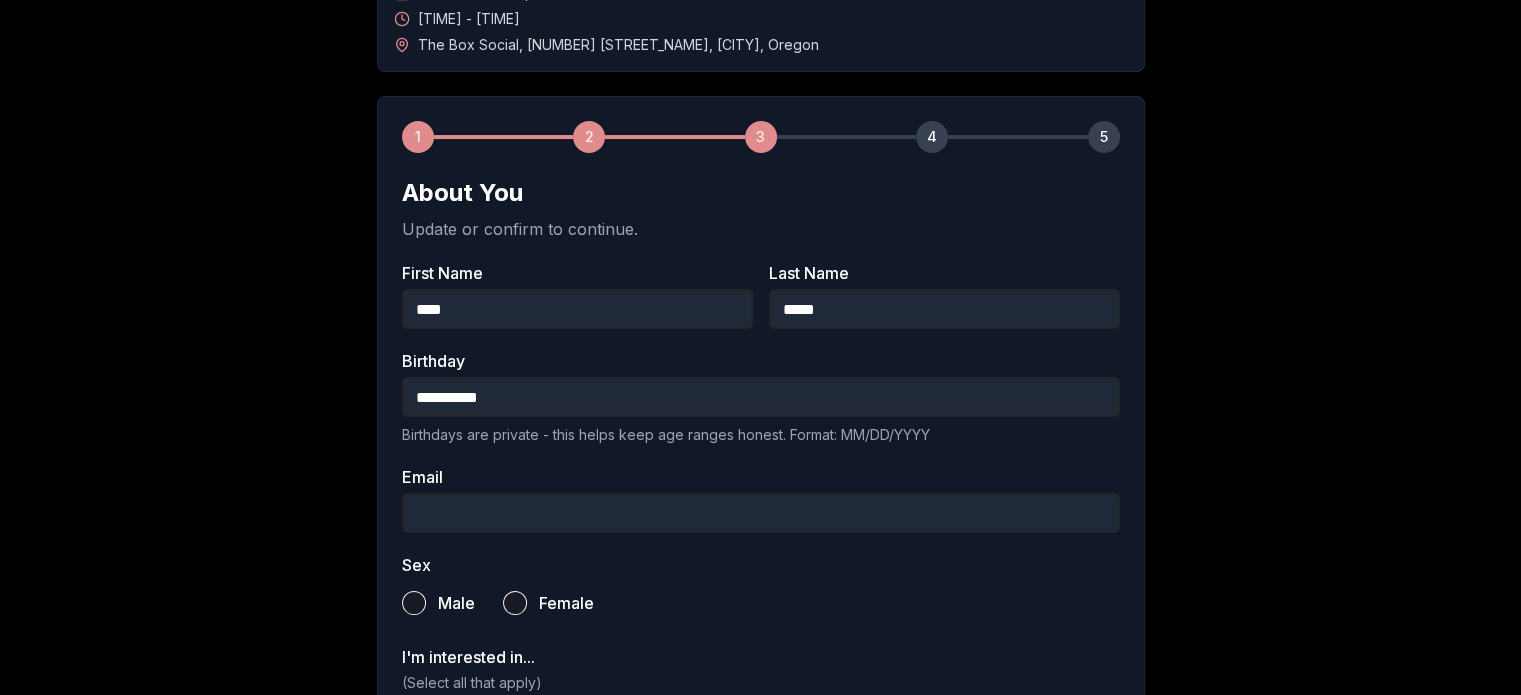 type on "**********" 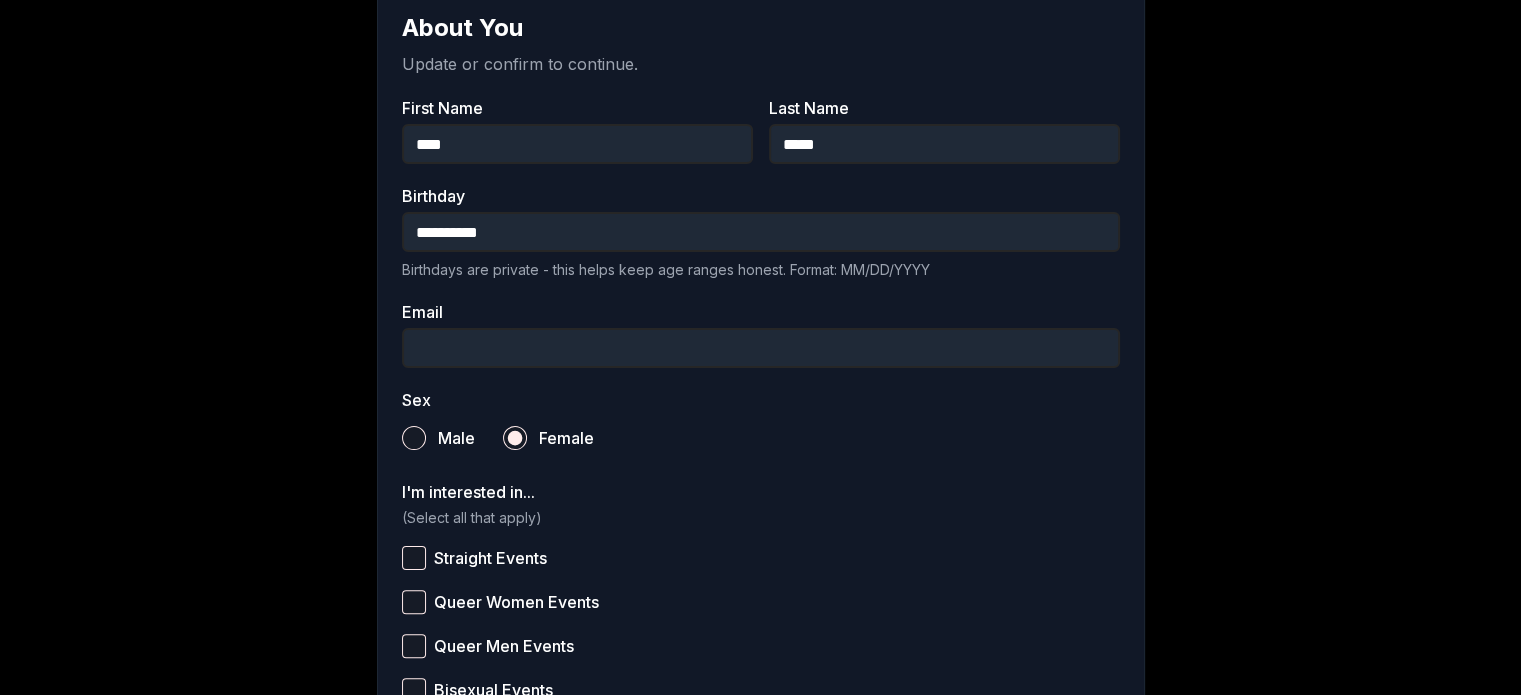 scroll, scrollTop: 405, scrollLeft: 0, axis: vertical 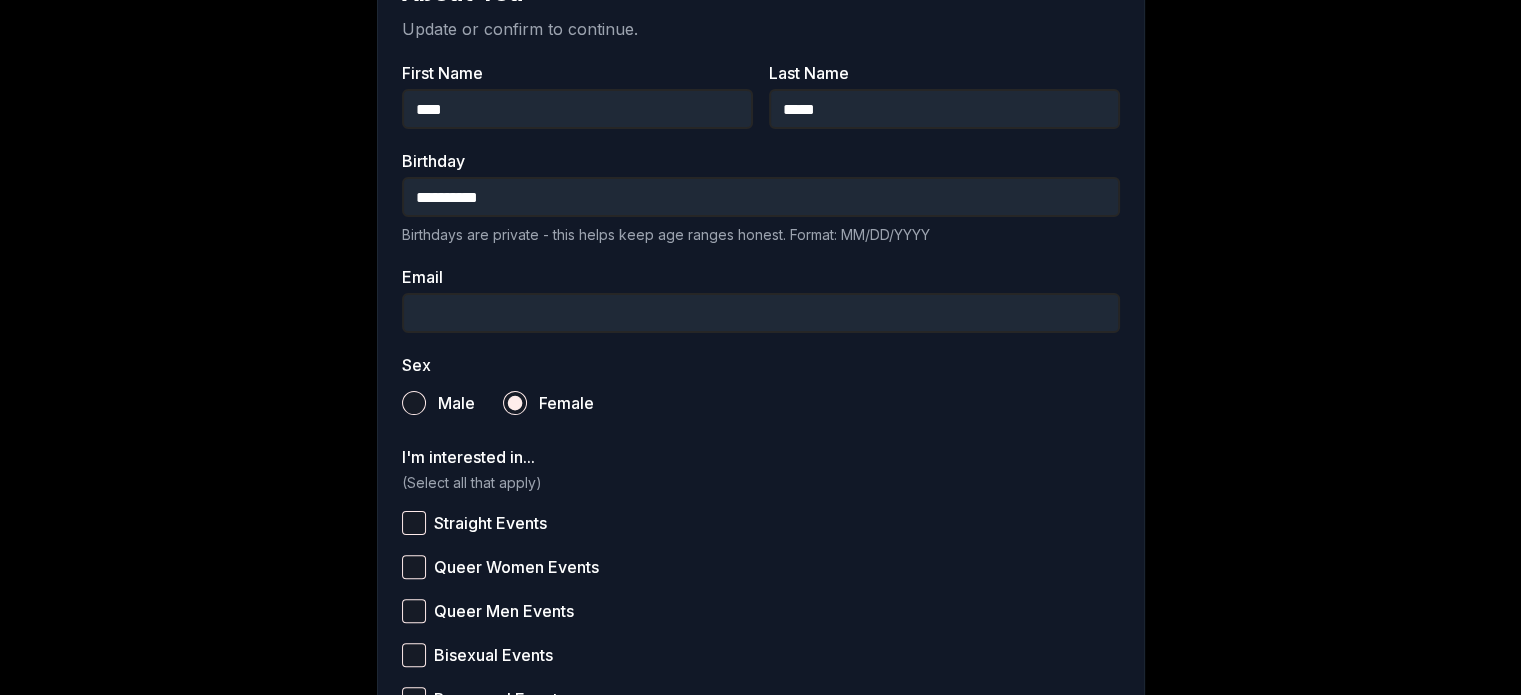 click on "Straight Events" at bounding box center (414, 523) 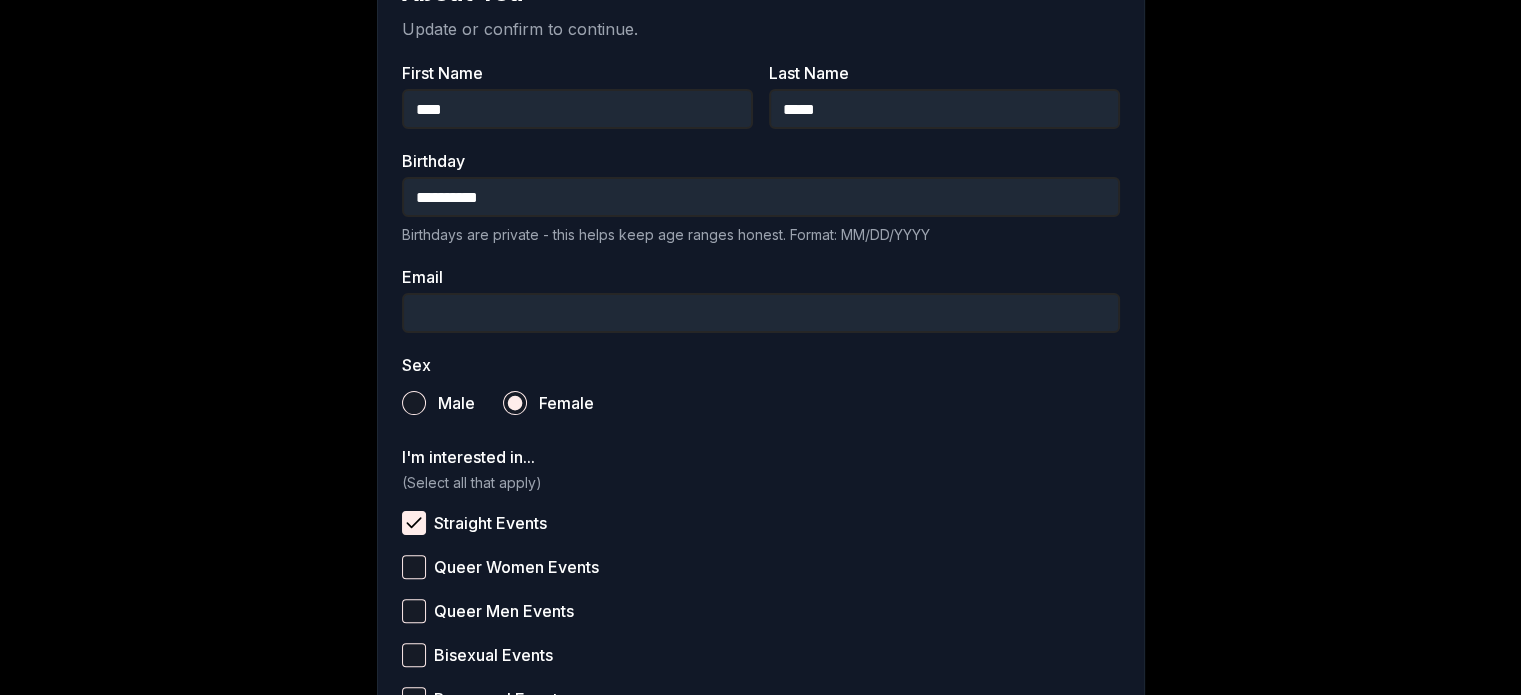 click on "Email" at bounding box center (761, 313) 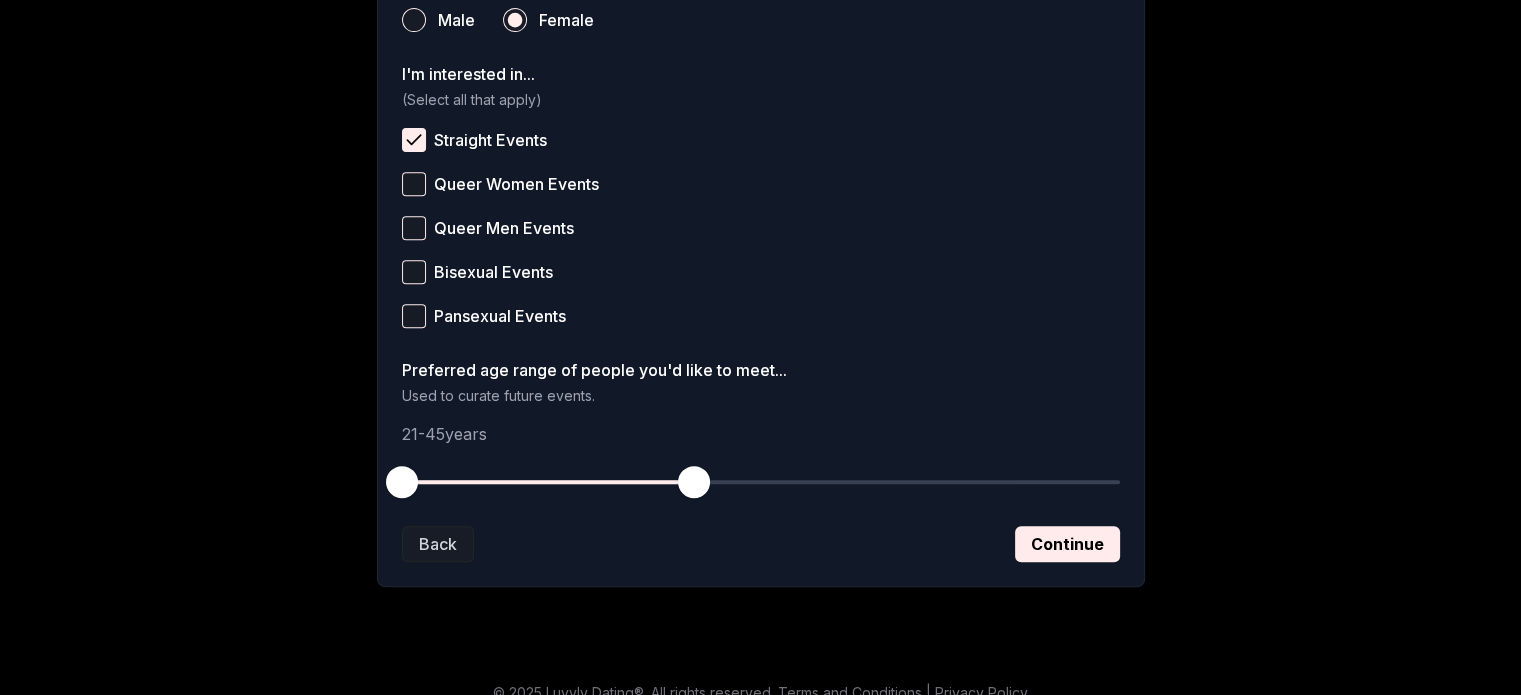 scroll, scrollTop: 805, scrollLeft: 0, axis: vertical 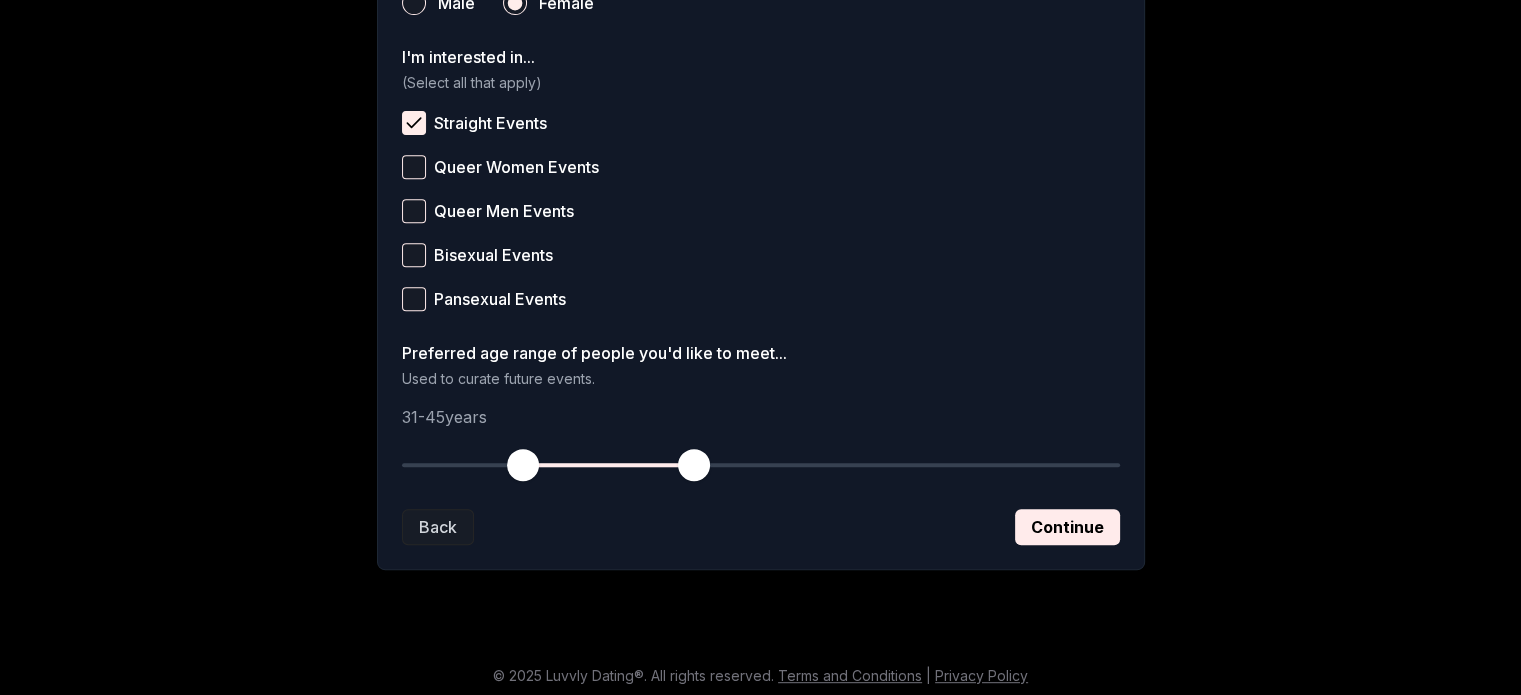 drag, startPoint x: 406, startPoint y: 468, endPoint x: 529, endPoint y: 467, distance: 123.00407 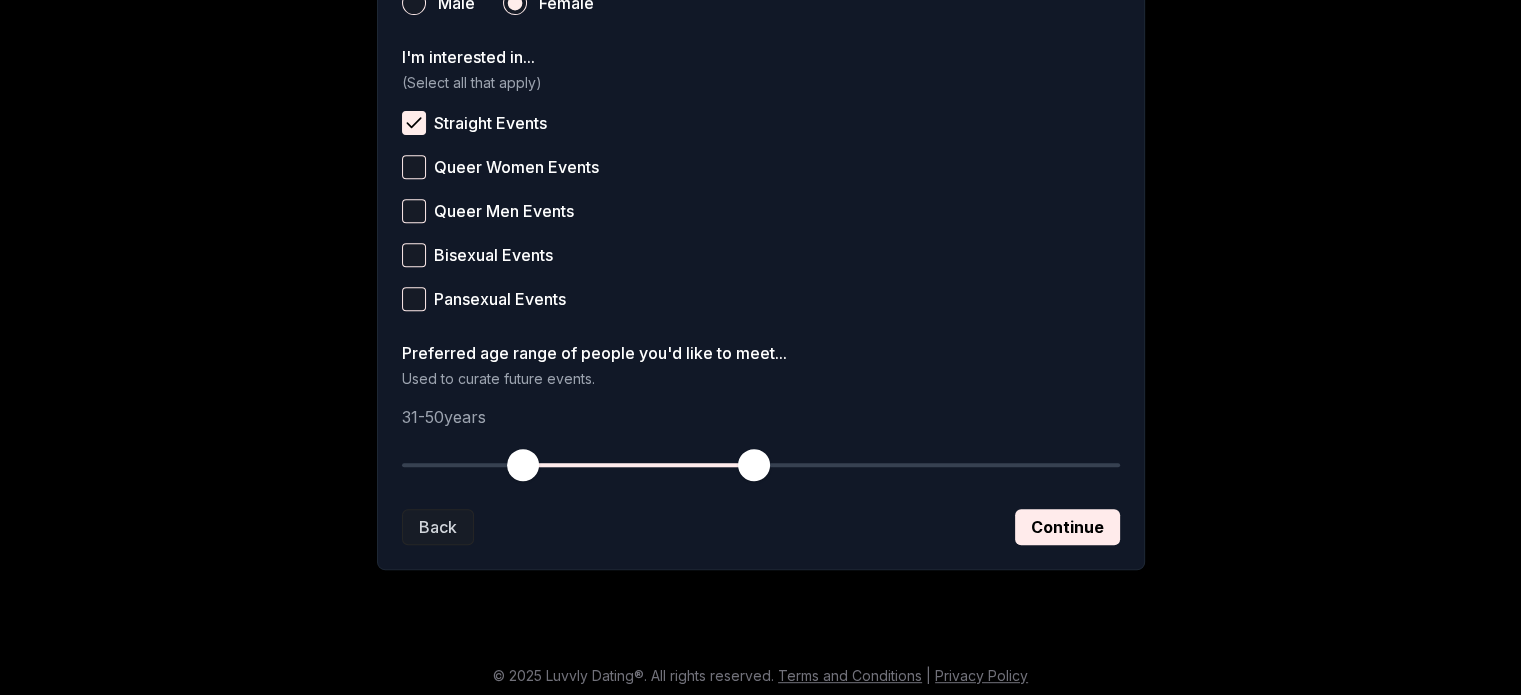 drag, startPoint x: 688, startPoint y: 463, endPoint x: 760, endPoint y: 455, distance: 72.443085 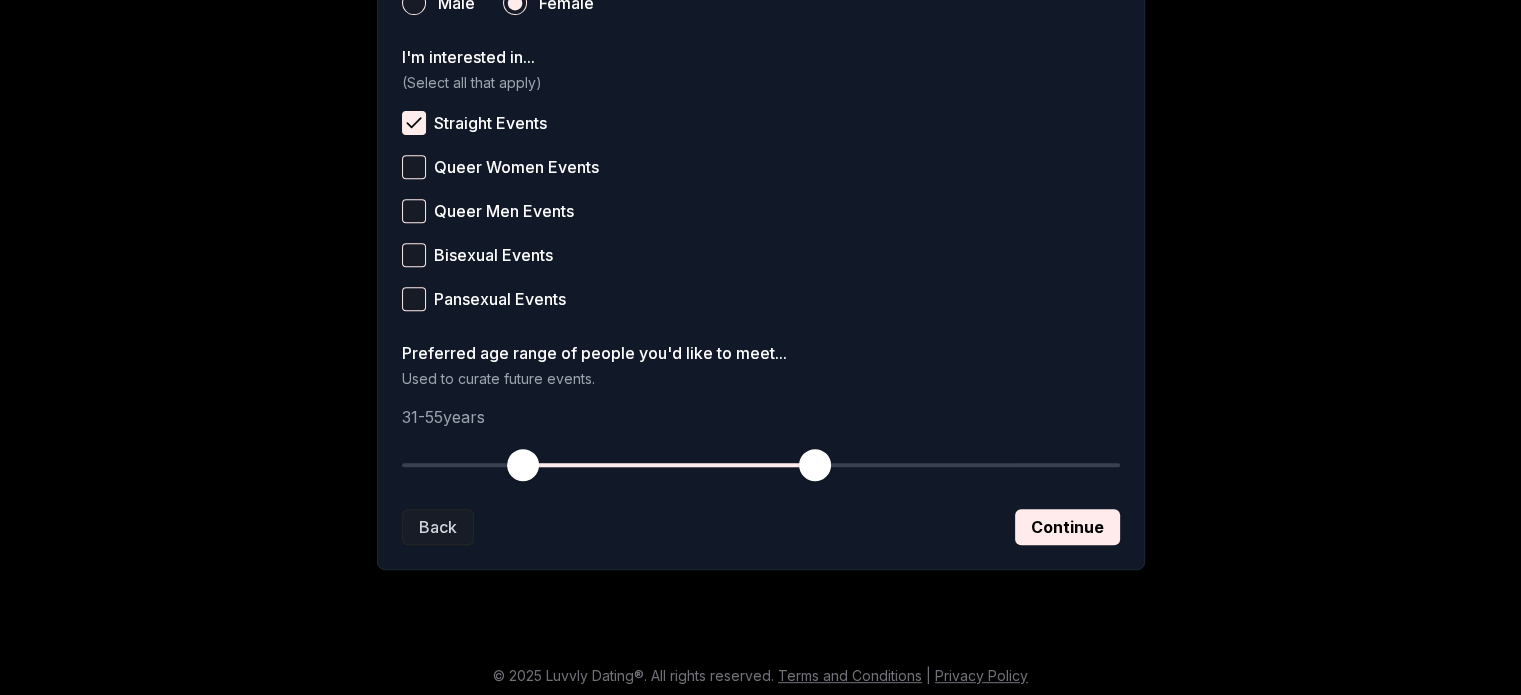 drag, startPoint x: 760, startPoint y: 455, endPoint x: 816, endPoint y: 461, distance: 56.32051 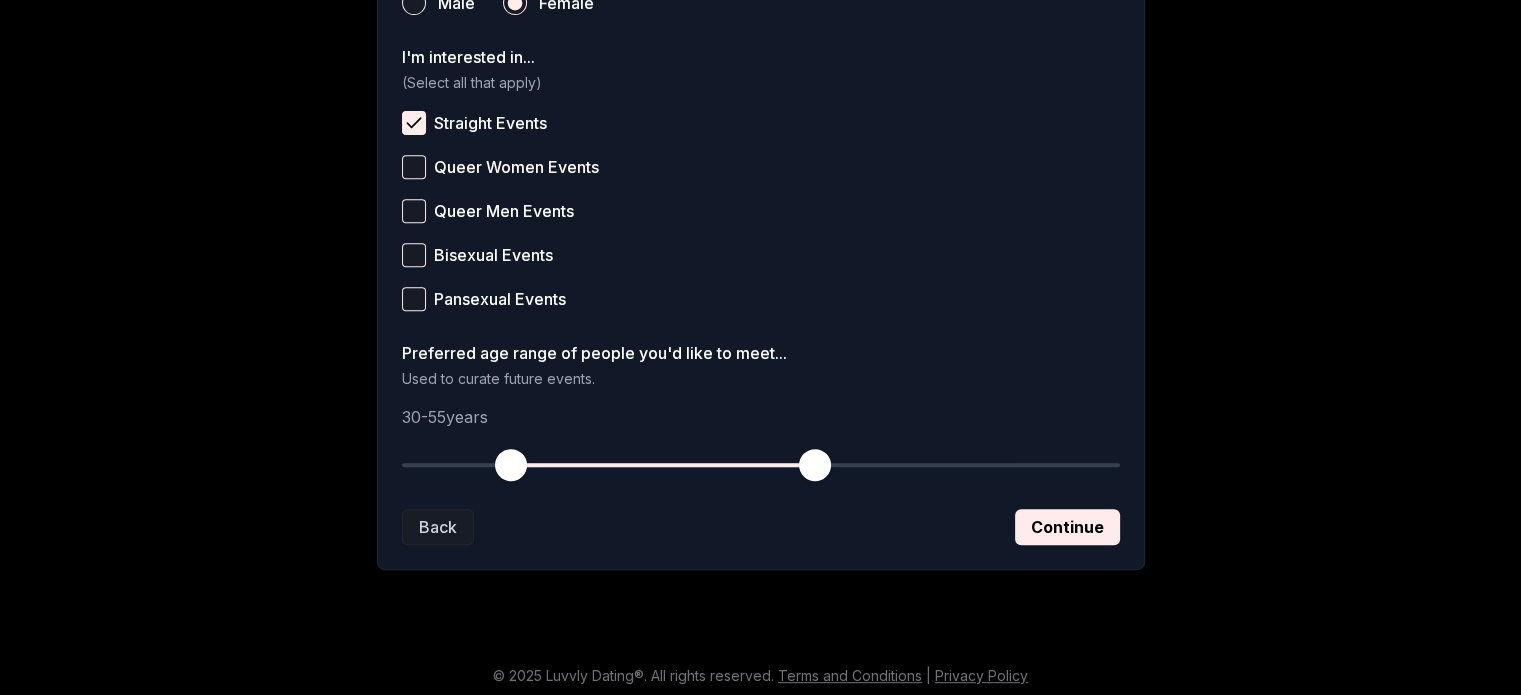 click at bounding box center (511, 465) 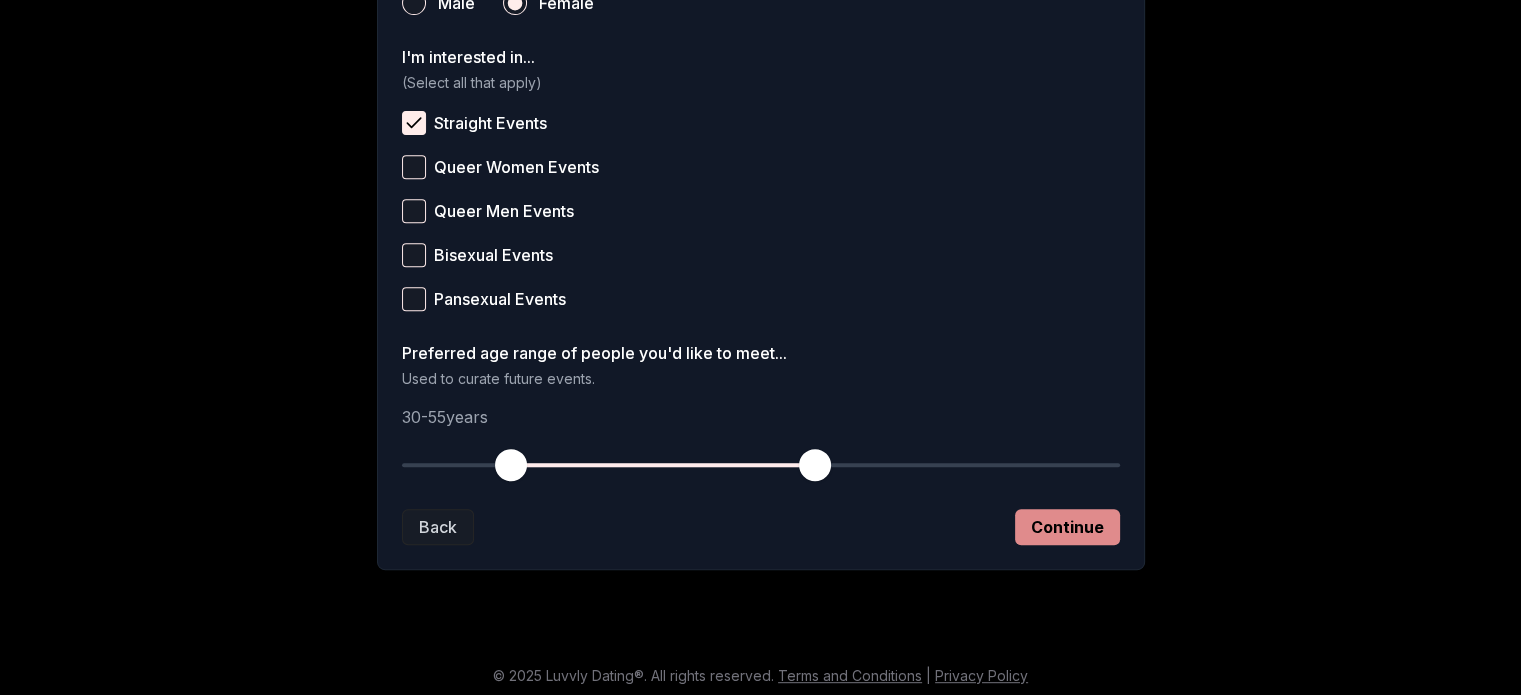 click on "Continue" at bounding box center (1067, 527) 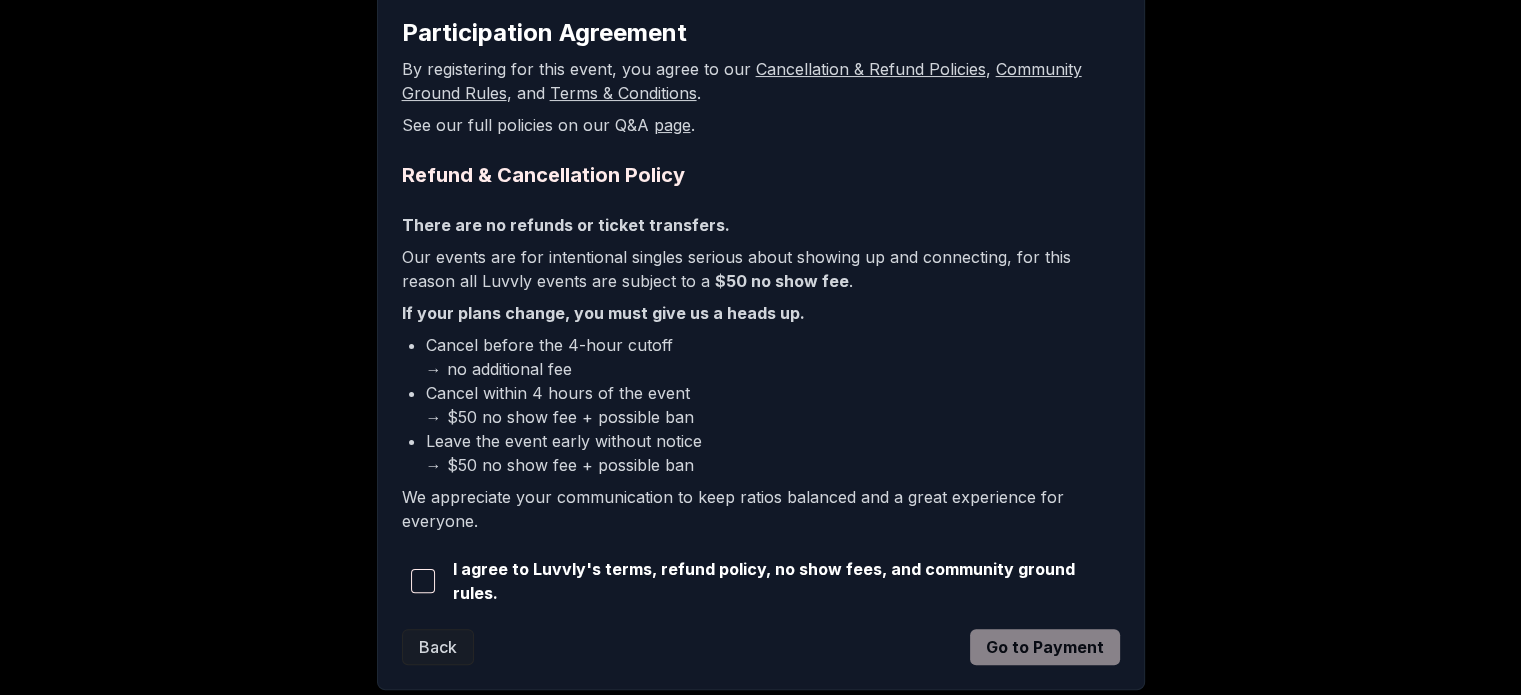 scroll, scrollTop: 400, scrollLeft: 0, axis: vertical 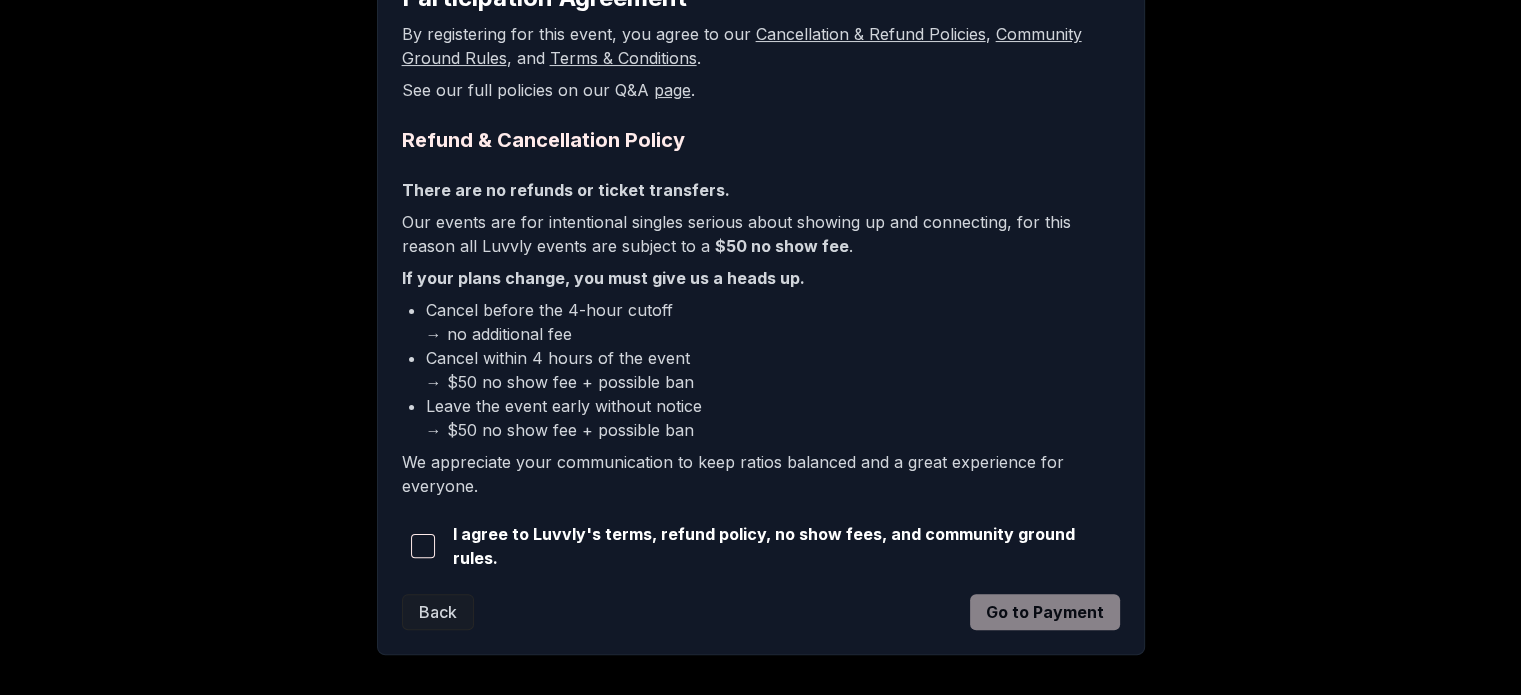 click at bounding box center (423, 546) 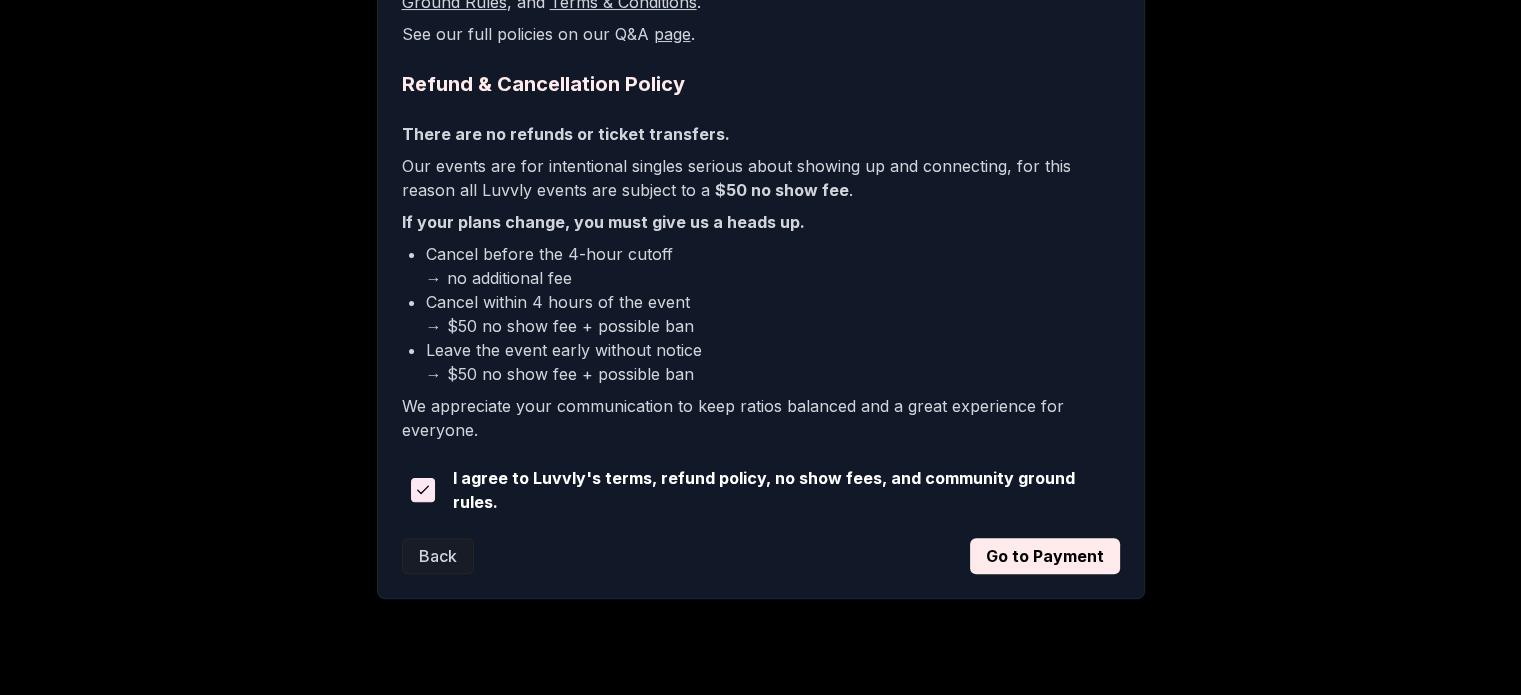 scroll, scrollTop: 487, scrollLeft: 0, axis: vertical 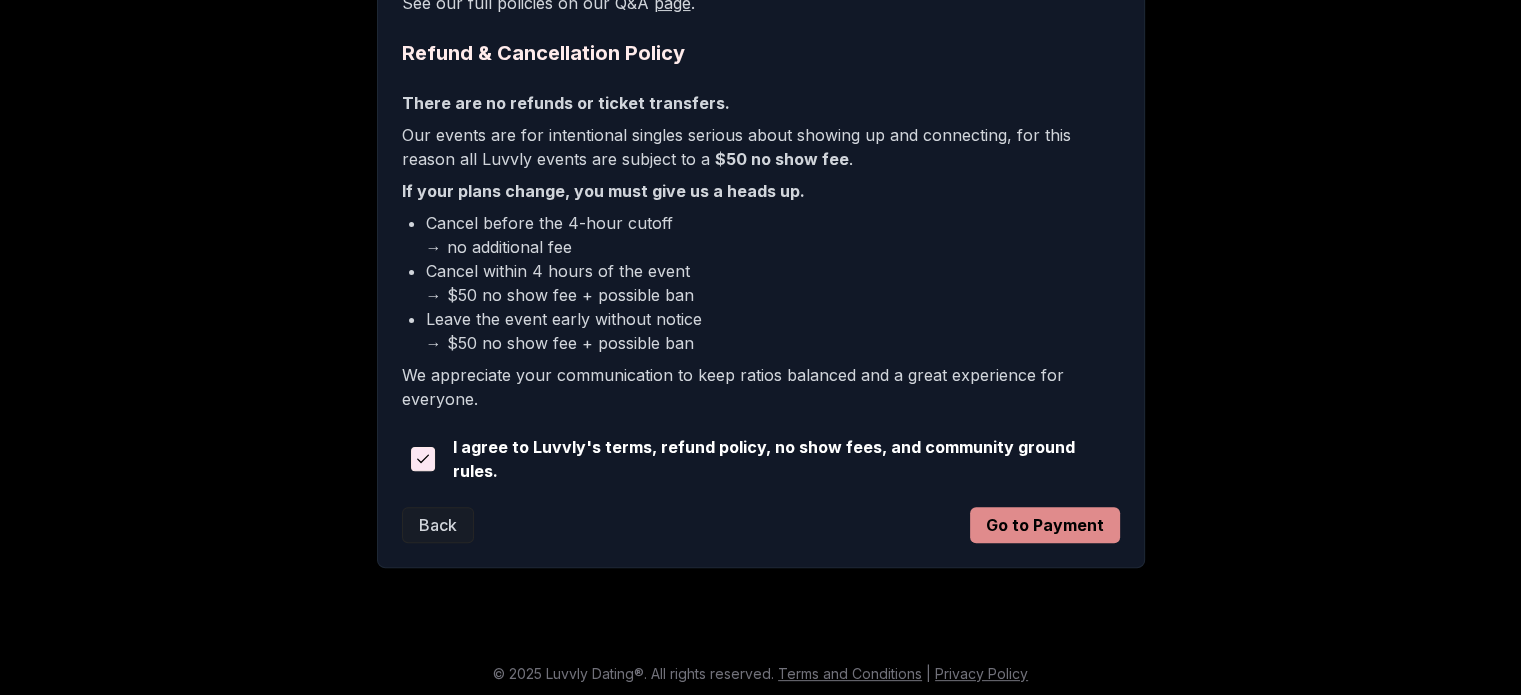 click on "Go to Payment" at bounding box center (1045, 525) 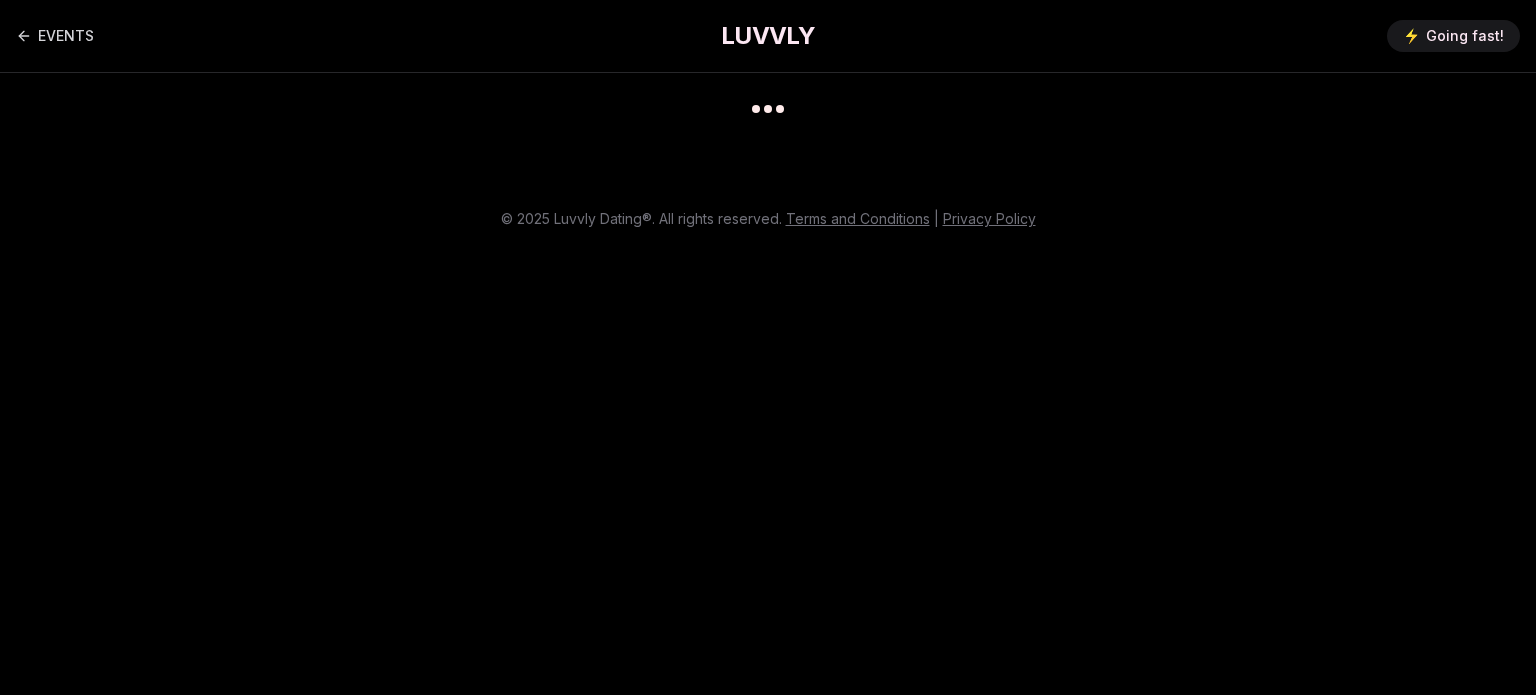 scroll, scrollTop: 0, scrollLeft: 0, axis: both 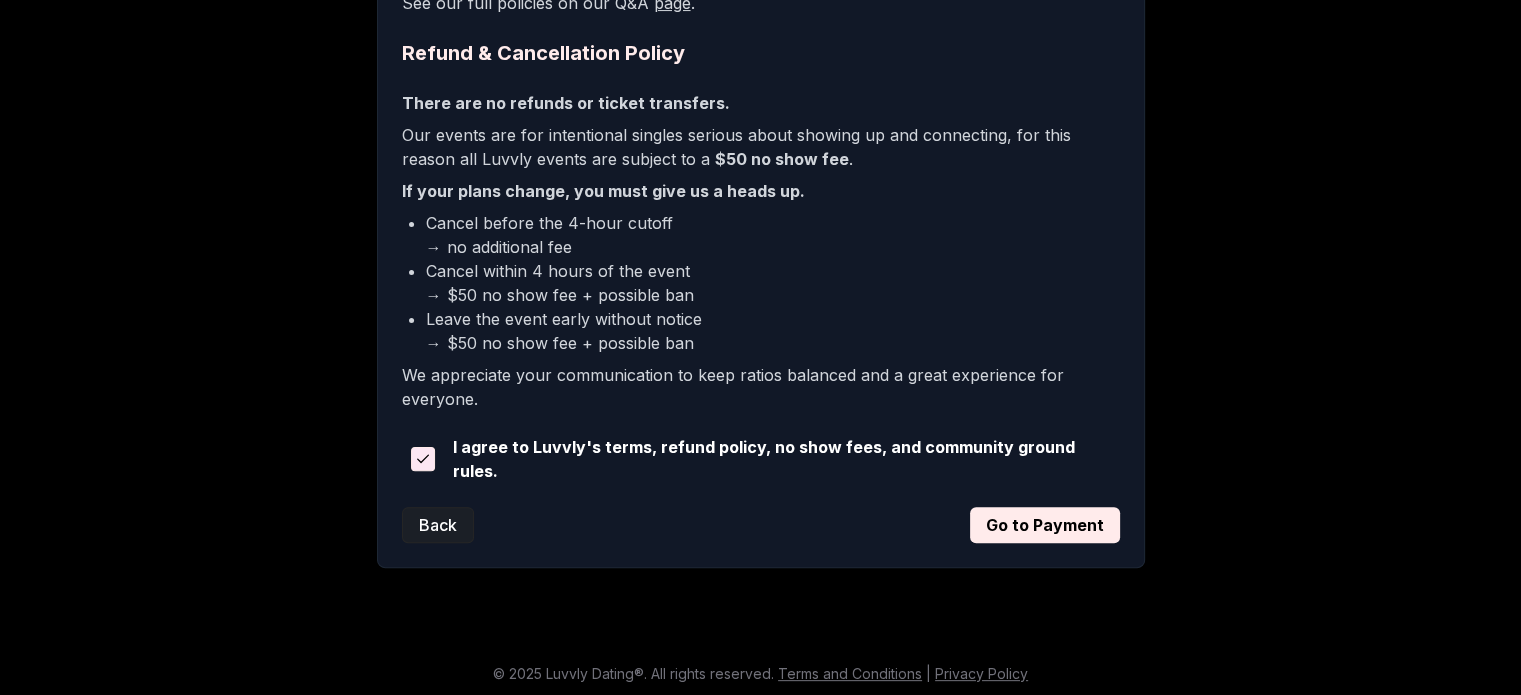 click on "Back" at bounding box center (438, 525) 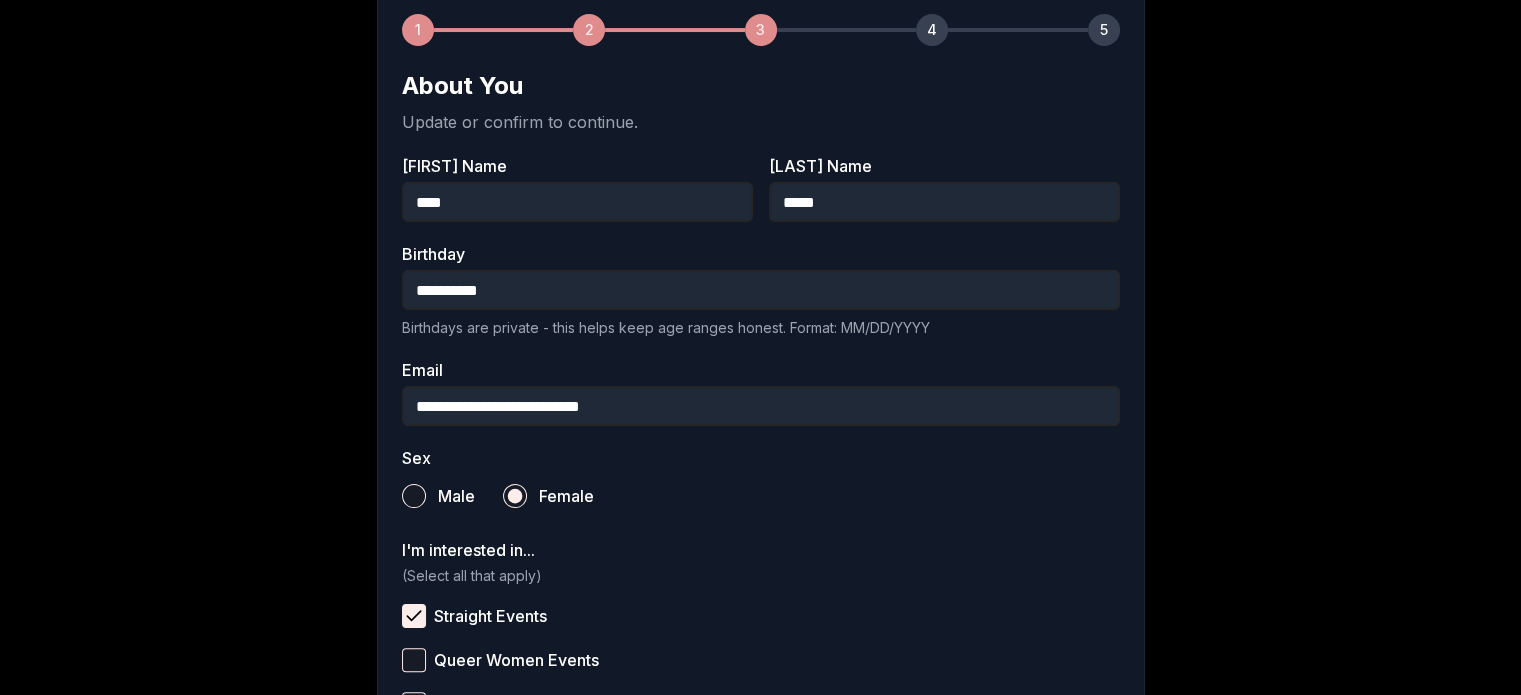 scroll, scrollTop: 311, scrollLeft: 0, axis: vertical 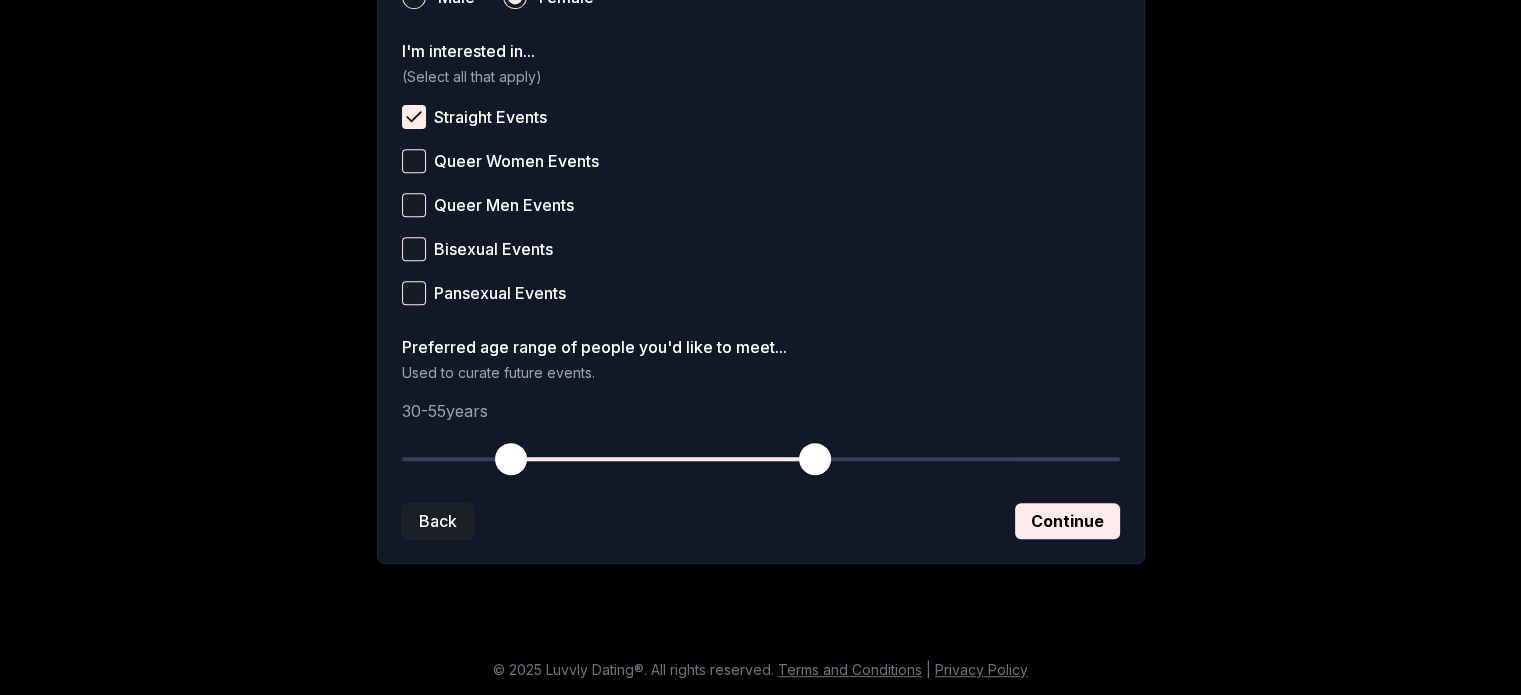 click on "Back" at bounding box center (438, 521) 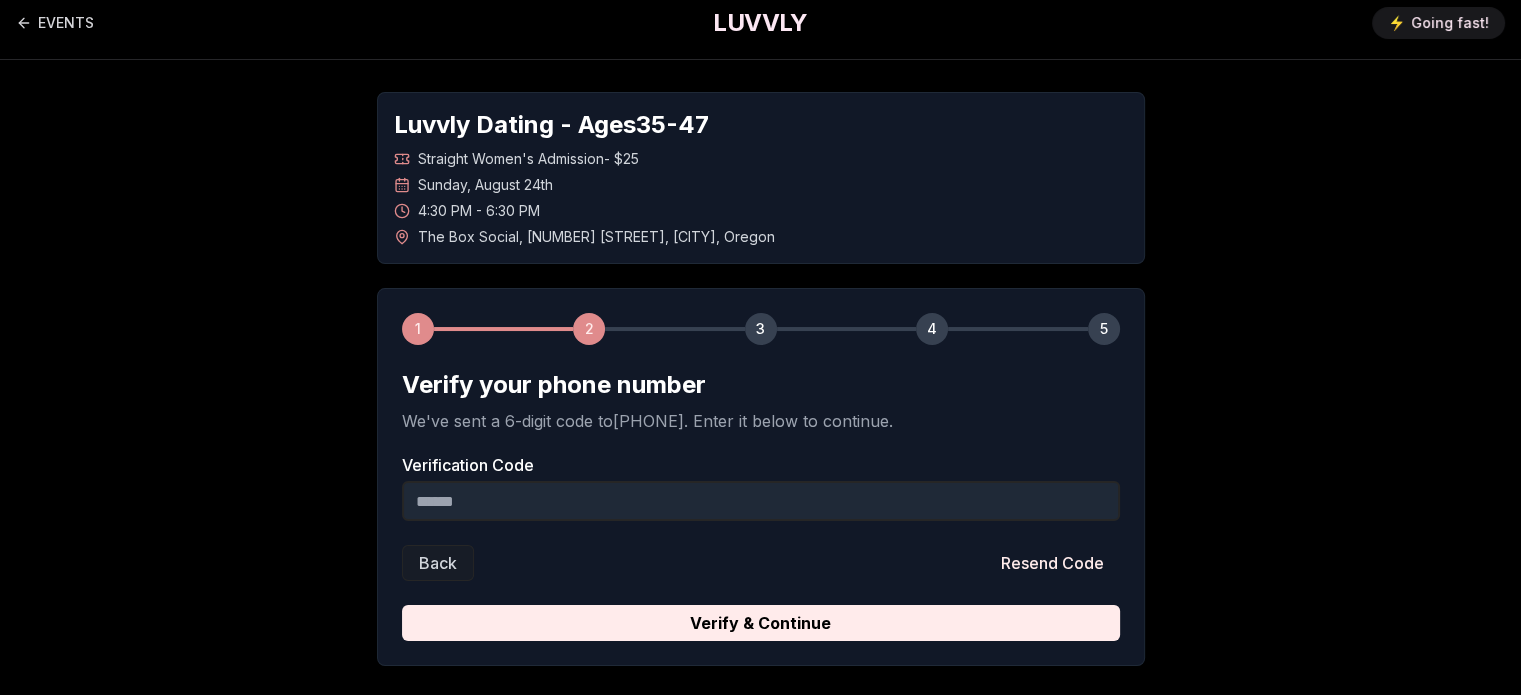 scroll, scrollTop: 0, scrollLeft: 0, axis: both 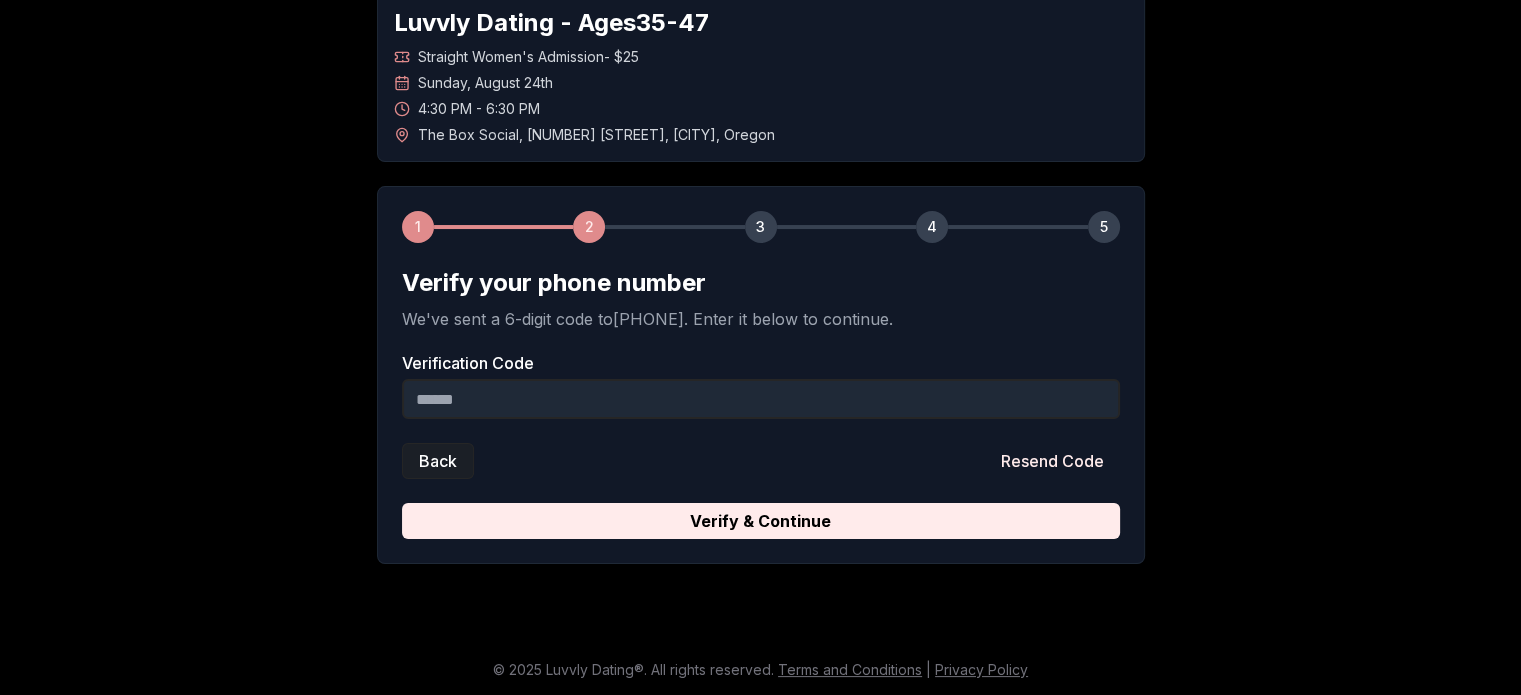 click on "Back" at bounding box center (438, 461) 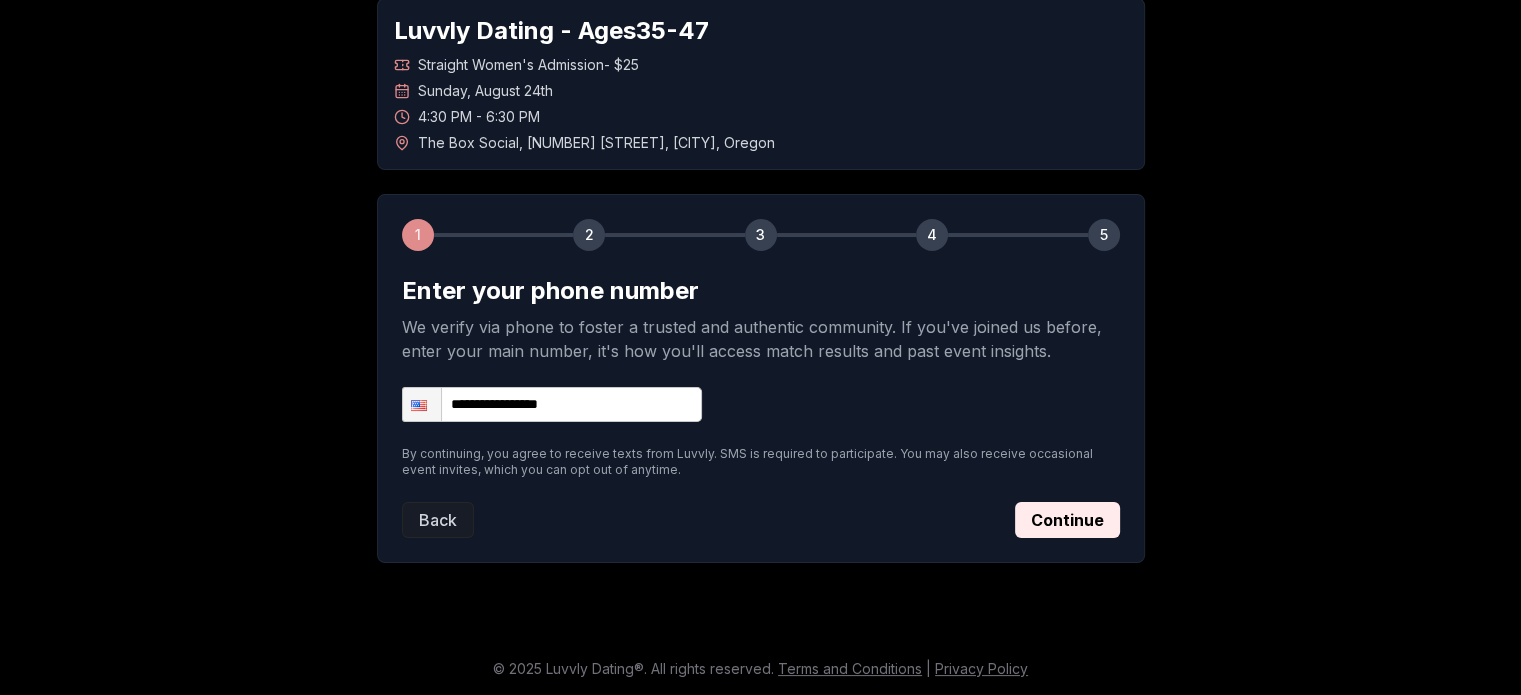 scroll, scrollTop: 105, scrollLeft: 0, axis: vertical 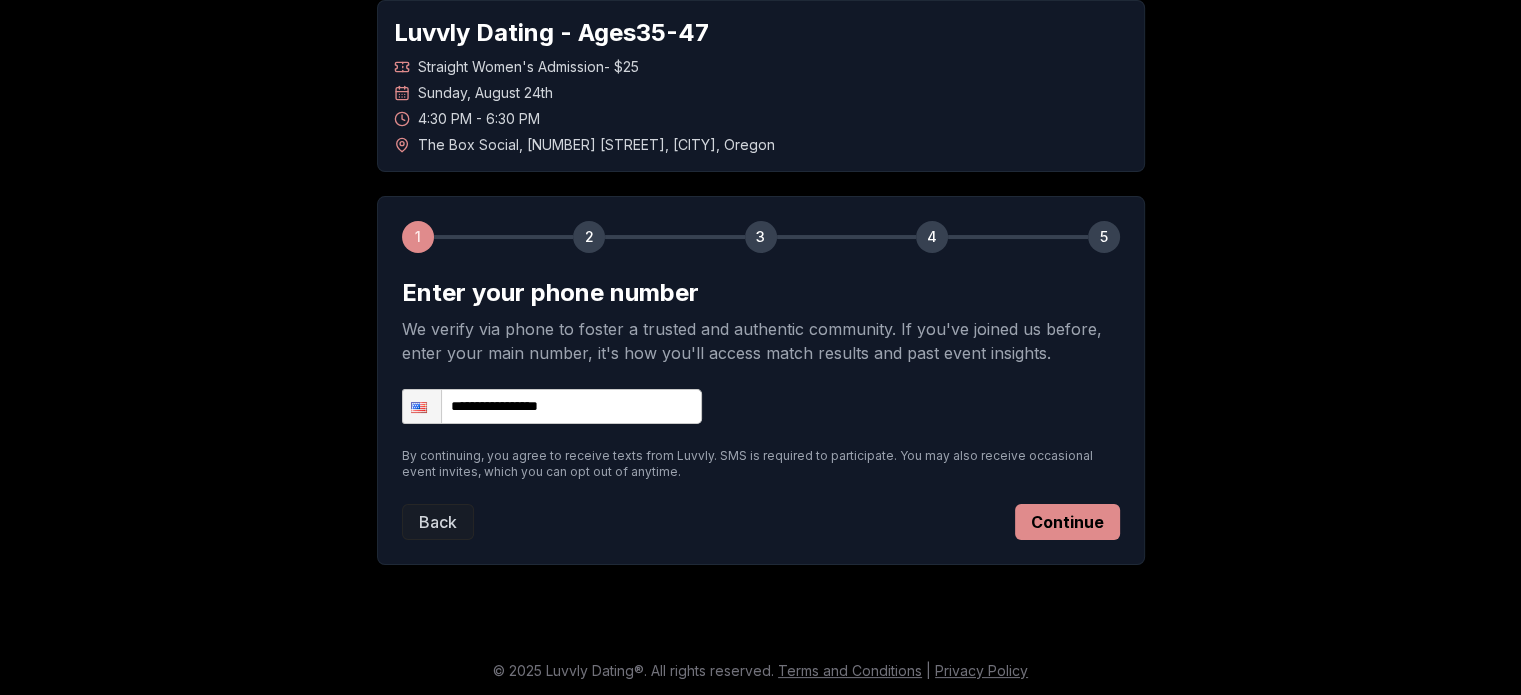 click on "Continue" at bounding box center [1067, 522] 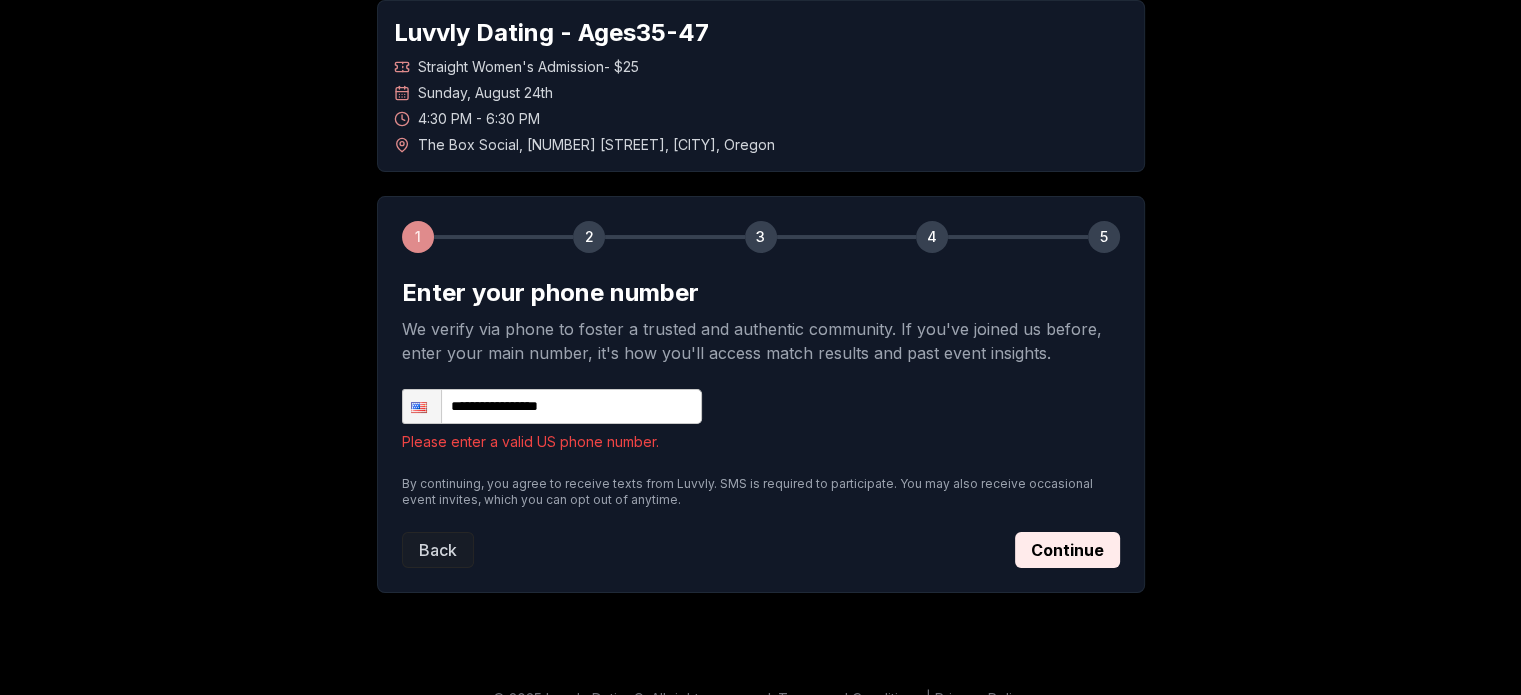 click on "**********" at bounding box center [552, 406] 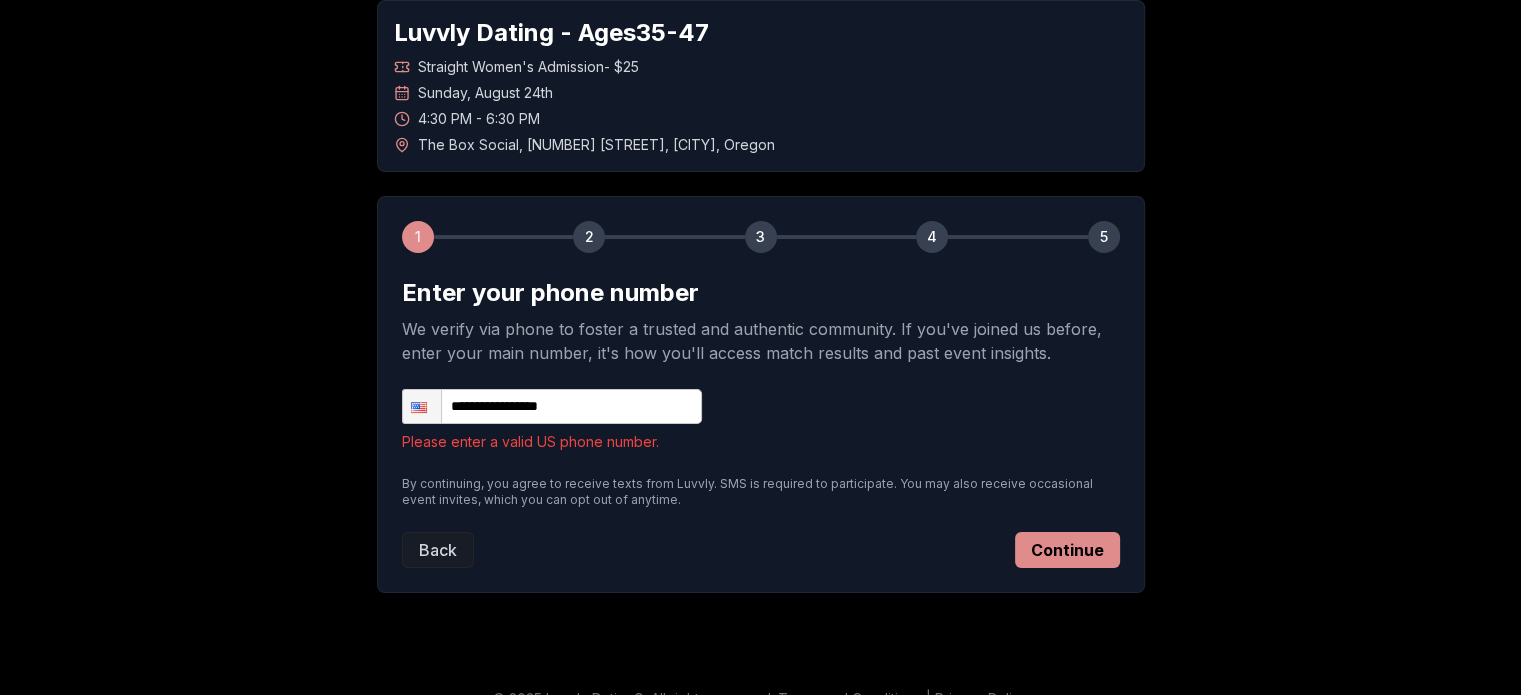 click on "Continue" at bounding box center (1067, 550) 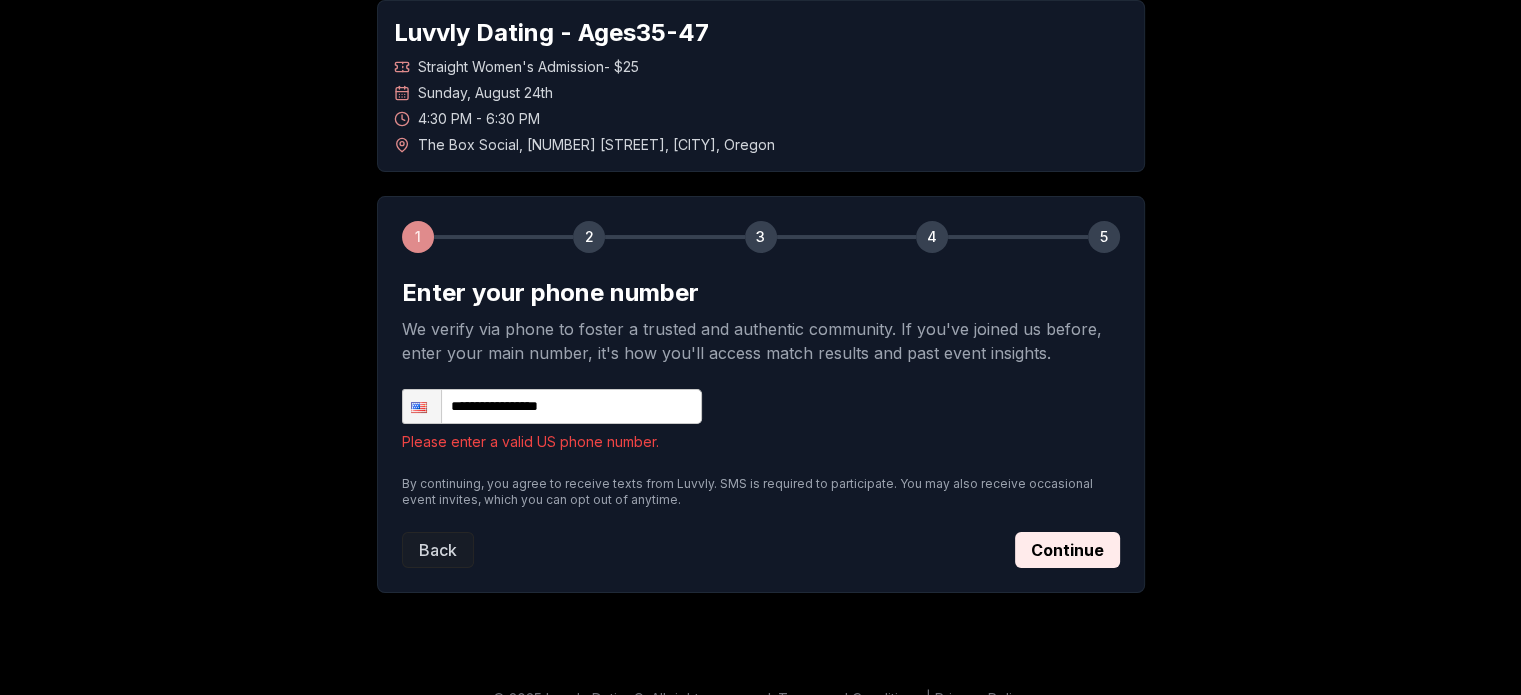 click on "**********" at bounding box center [552, 406] 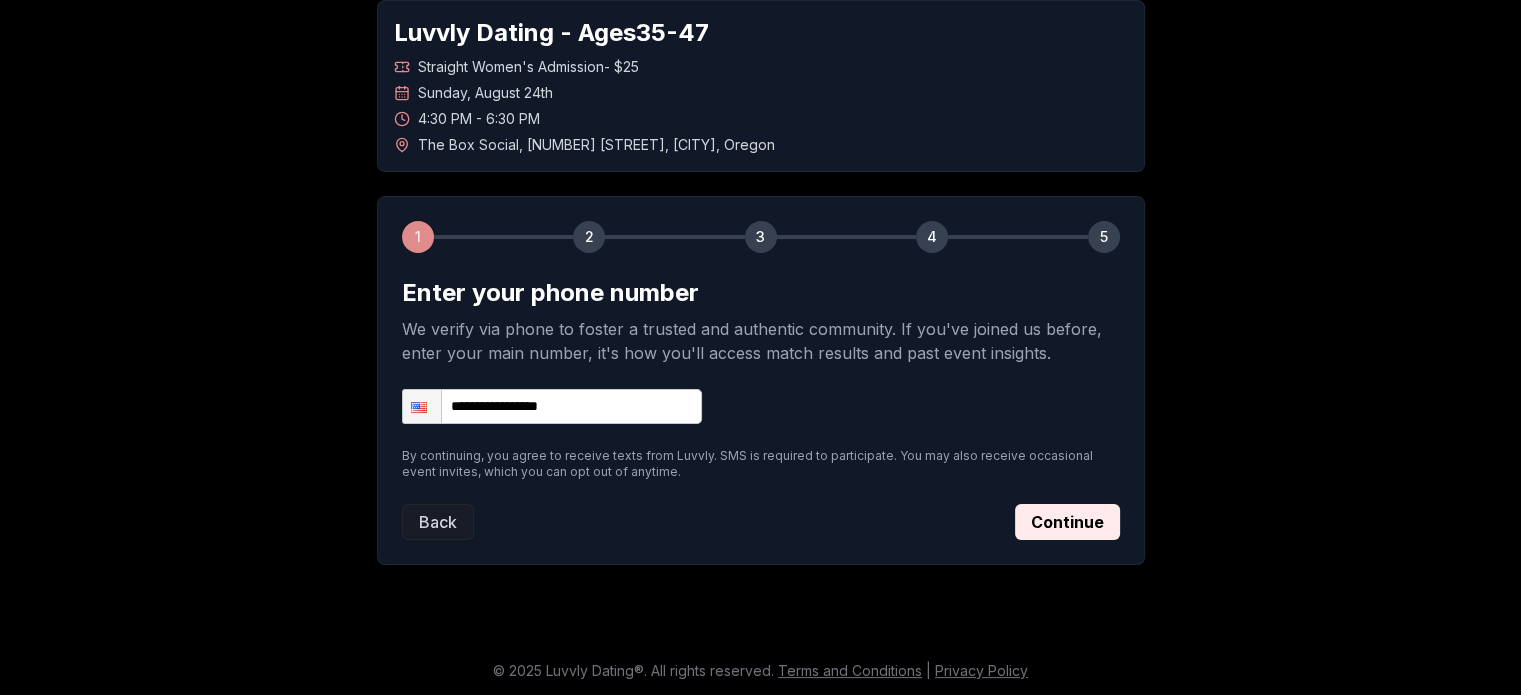 type on "**********" 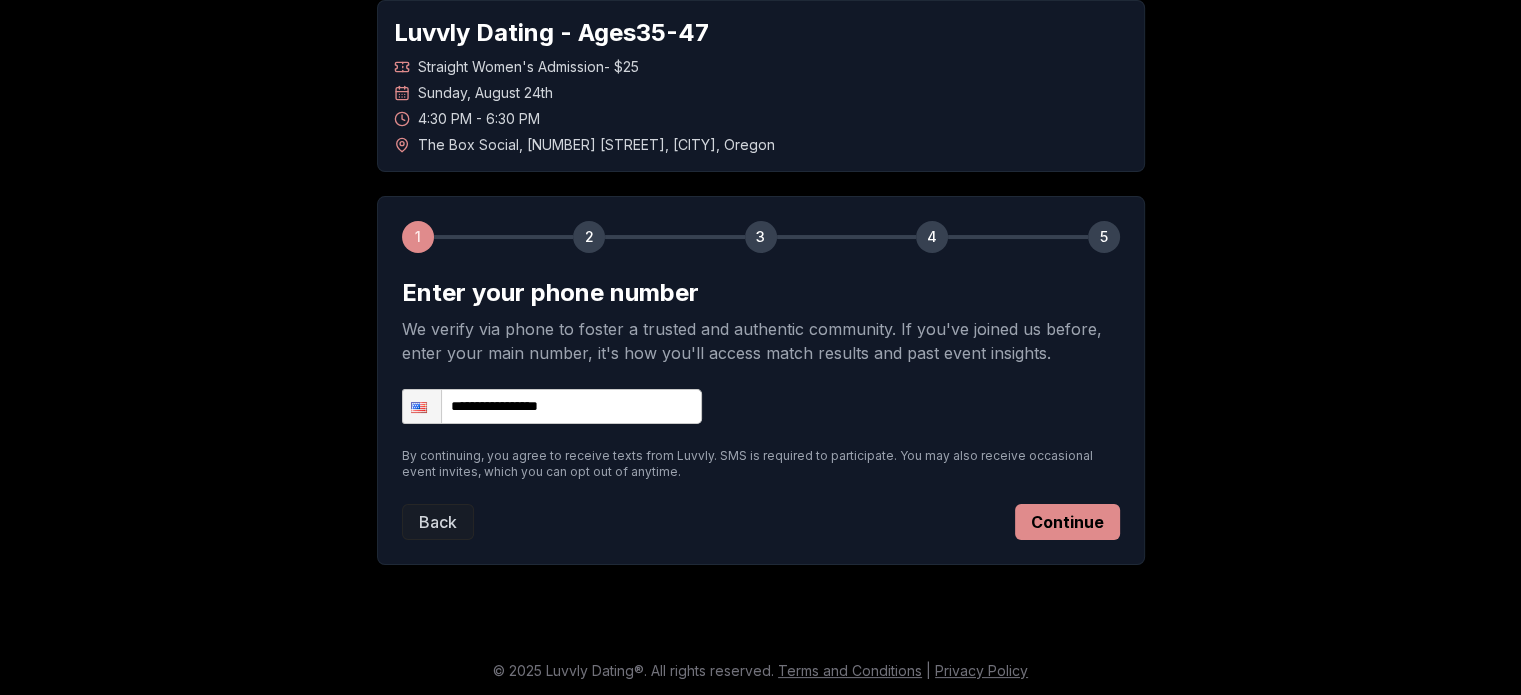 click on "Continue" at bounding box center (1067, 522) 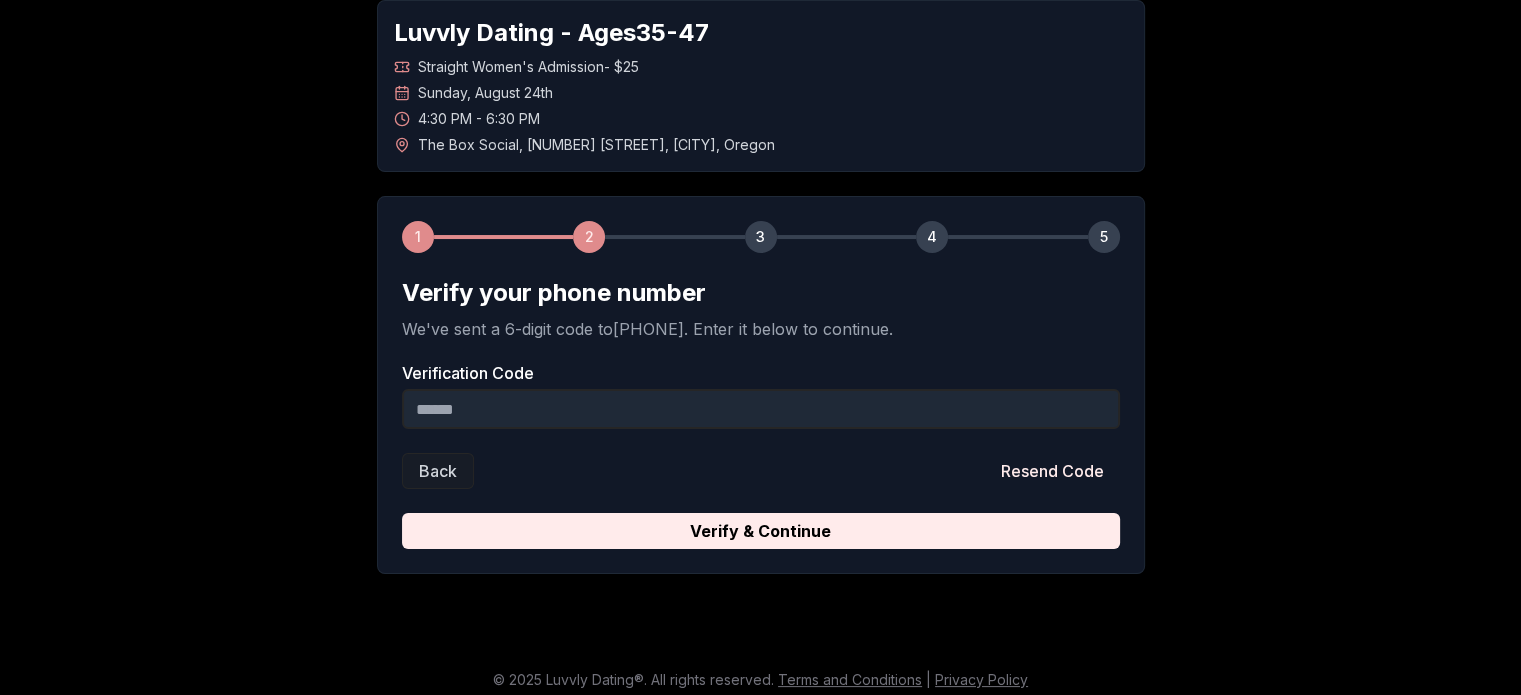 click on "Verification Code" at bounding box center (761, 409) 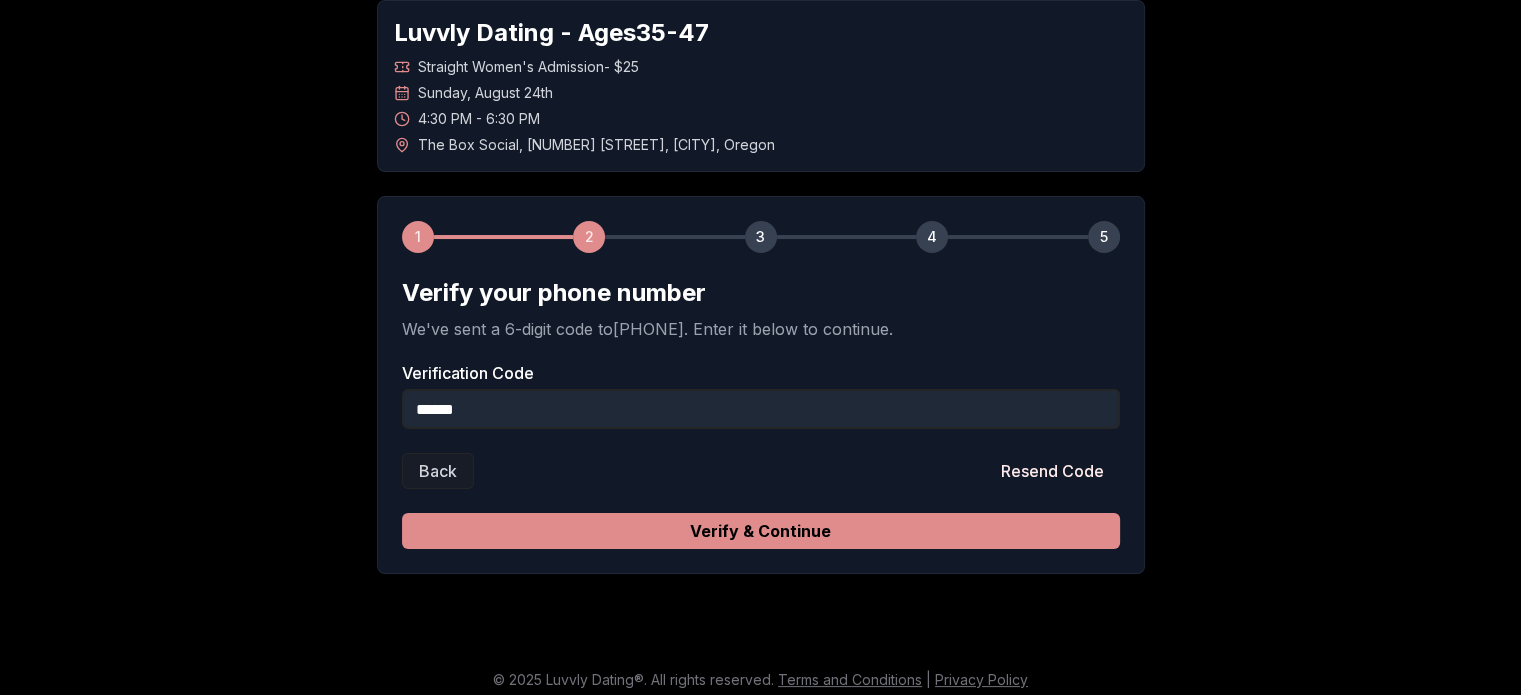 type on "******" 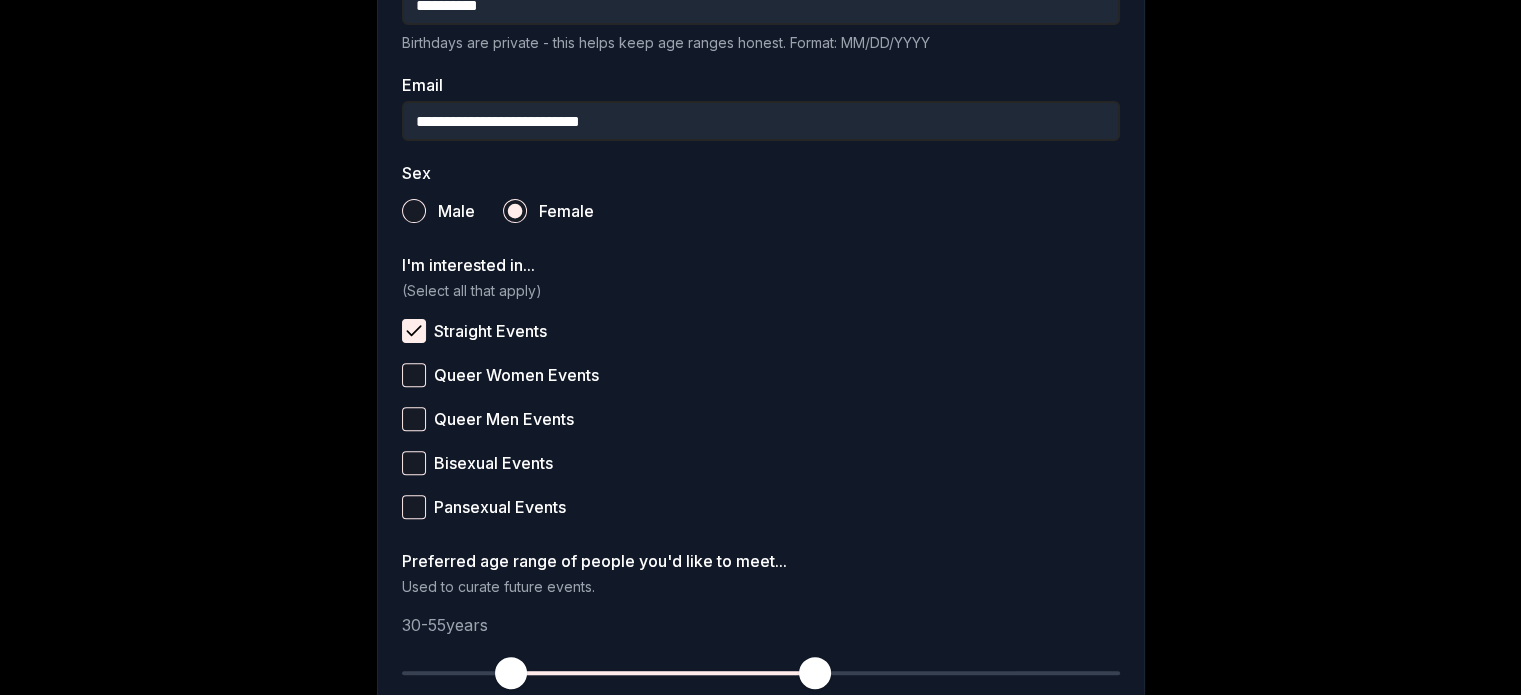 scroll, scrollTop: 705, scrollLeft: 0, axis: vertical 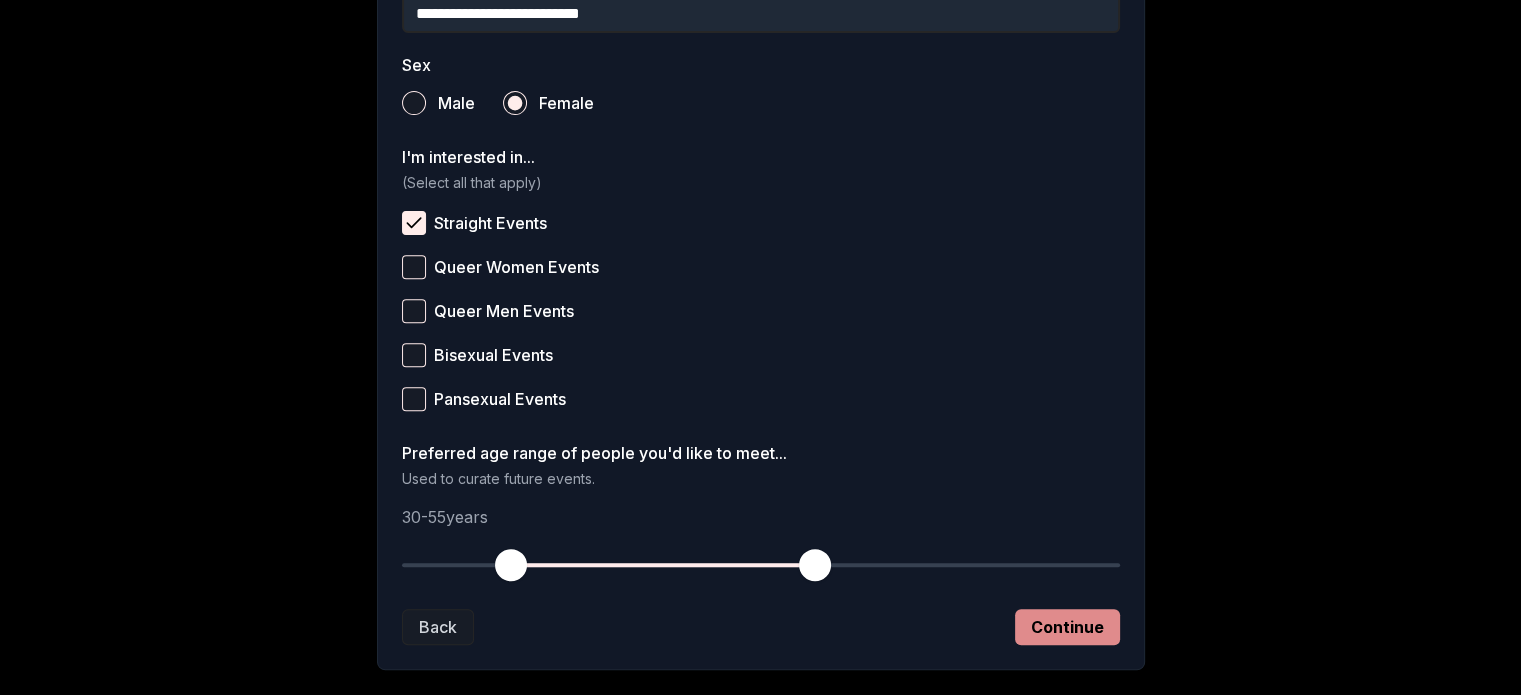 click on "Continue" at bounding box center [1067, 627] 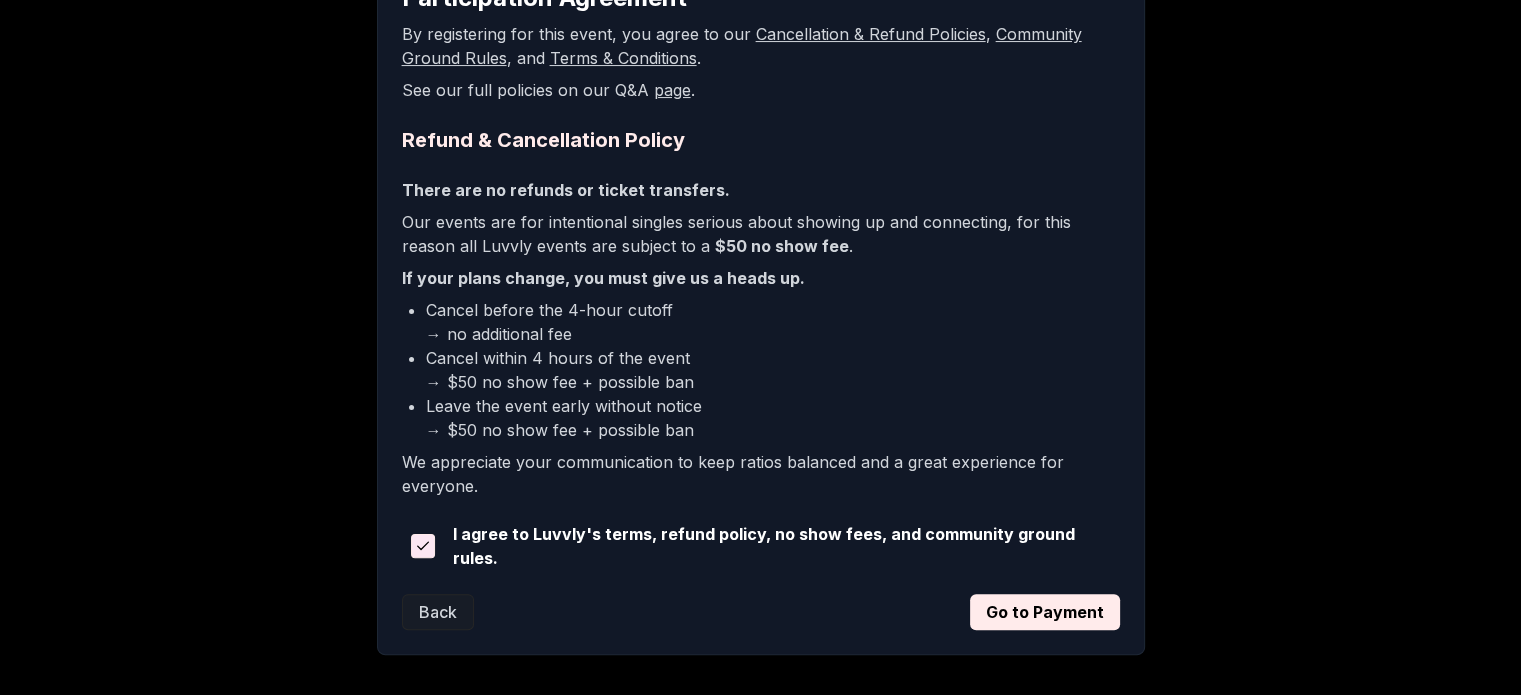 scroll, scrollTop: 487, scrollLeft: 0, axis: vertical 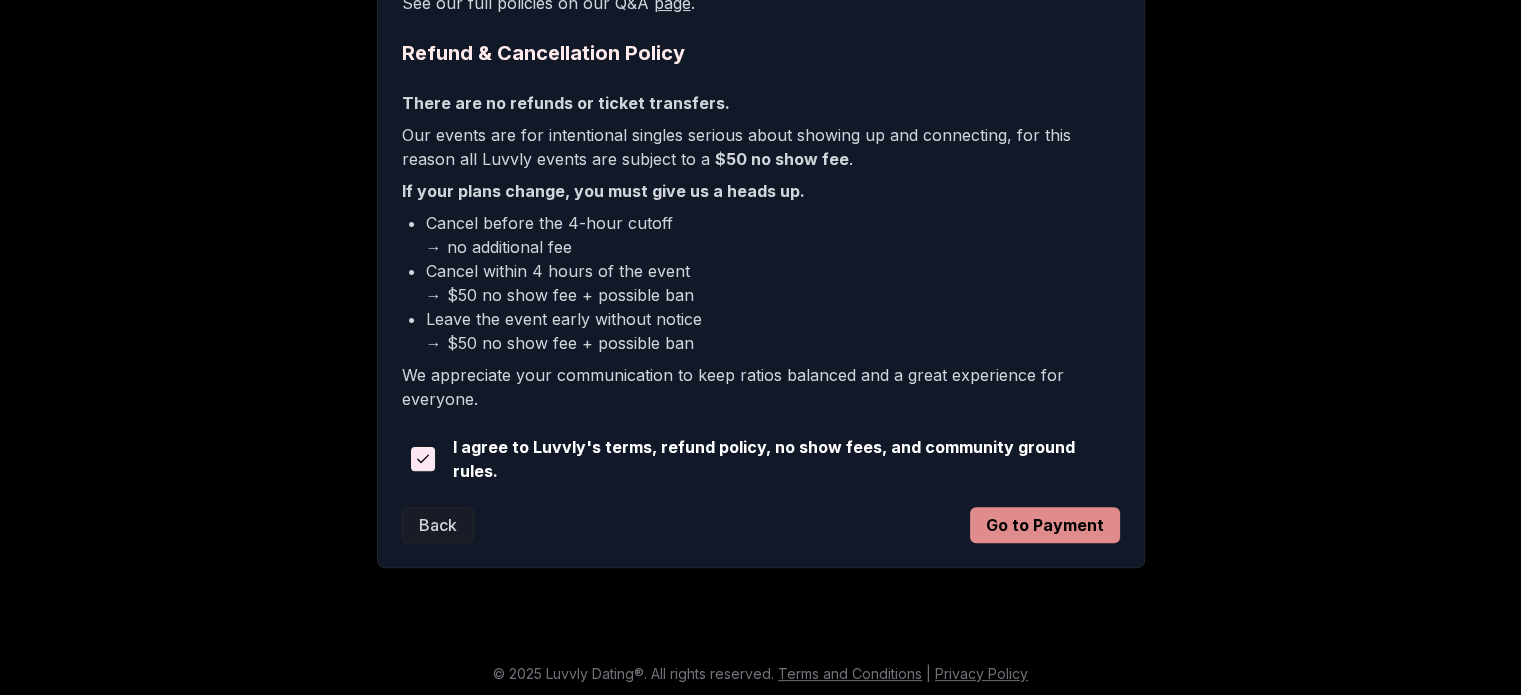 click on "Go to Payment" at bounding box center [1045, 525] 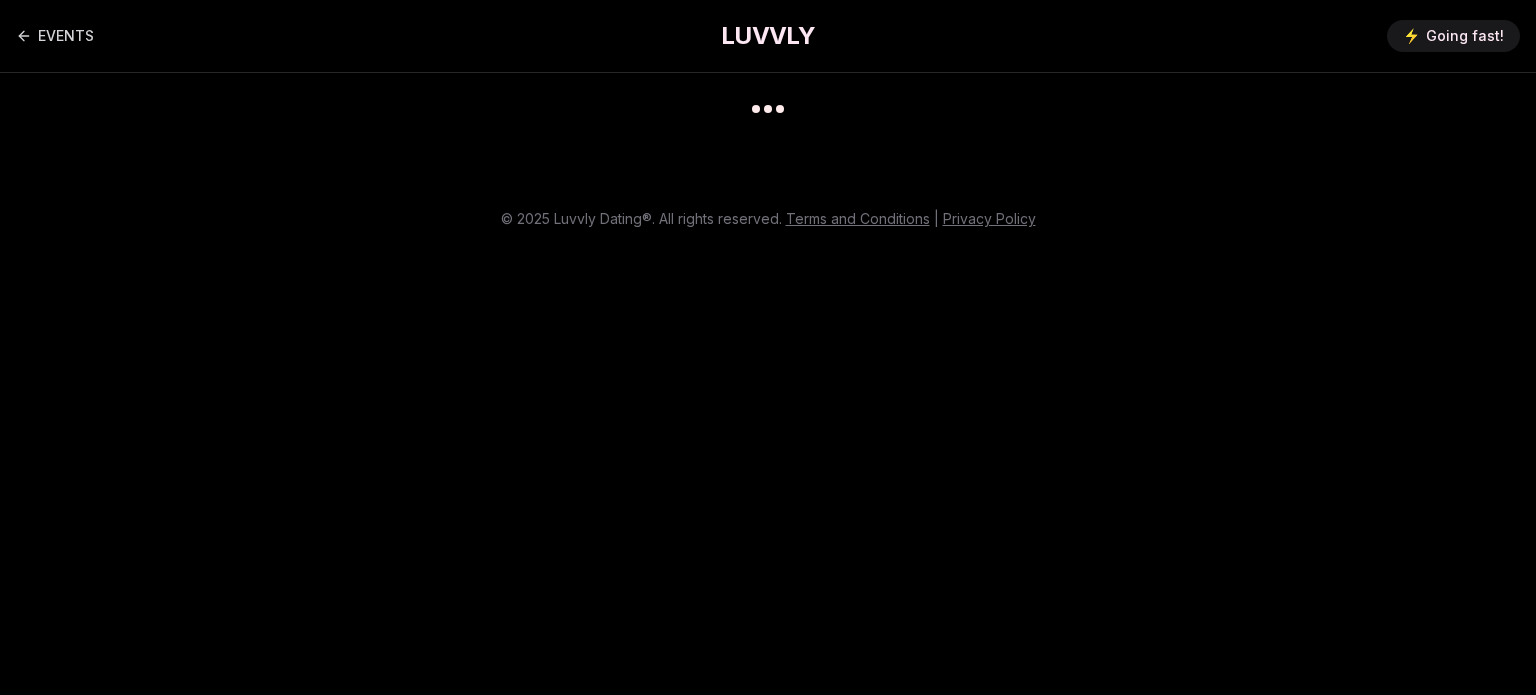scroll, scrollTop: 0, scrollLeft: 0, axis: both 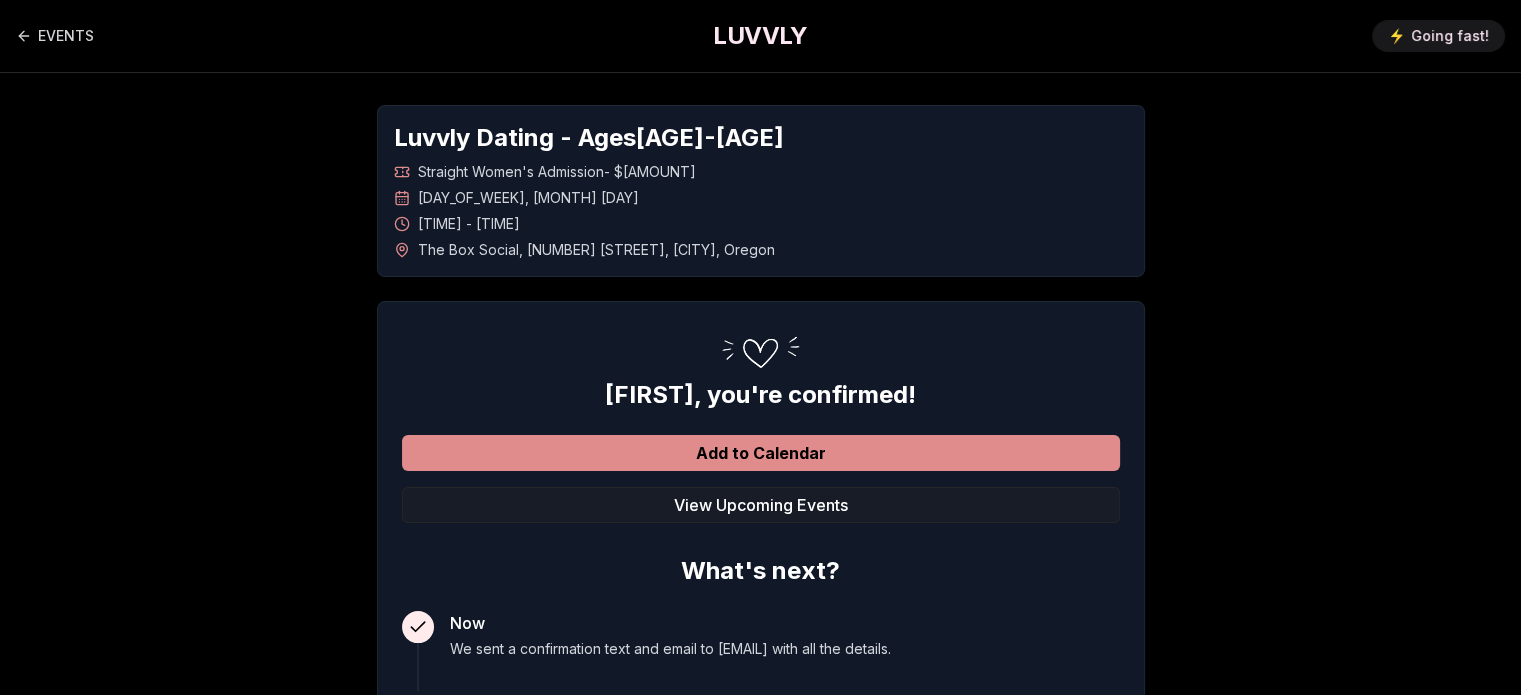 click on "Add to Calendar" at bounding box center (761, 453) 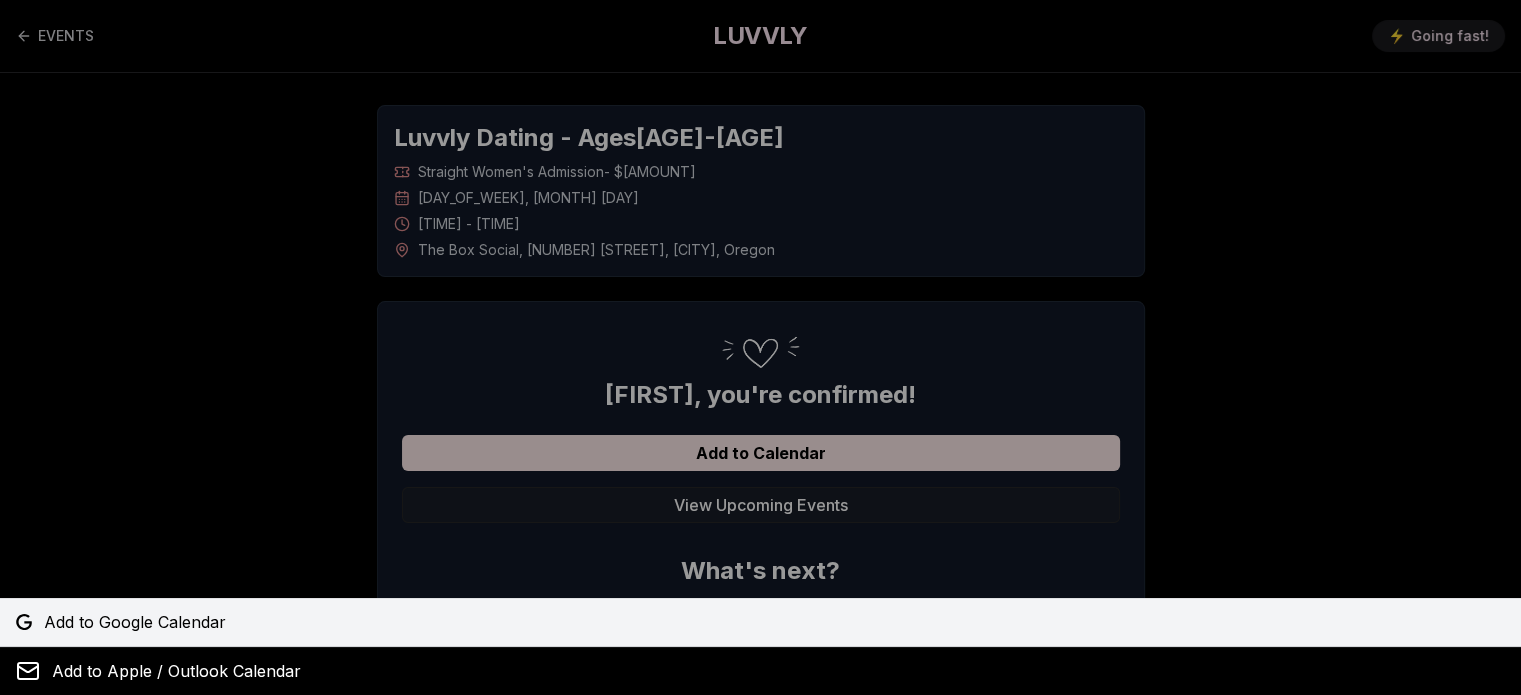 click on "Add to Google Calendar" at bounding box center (760, 622) 